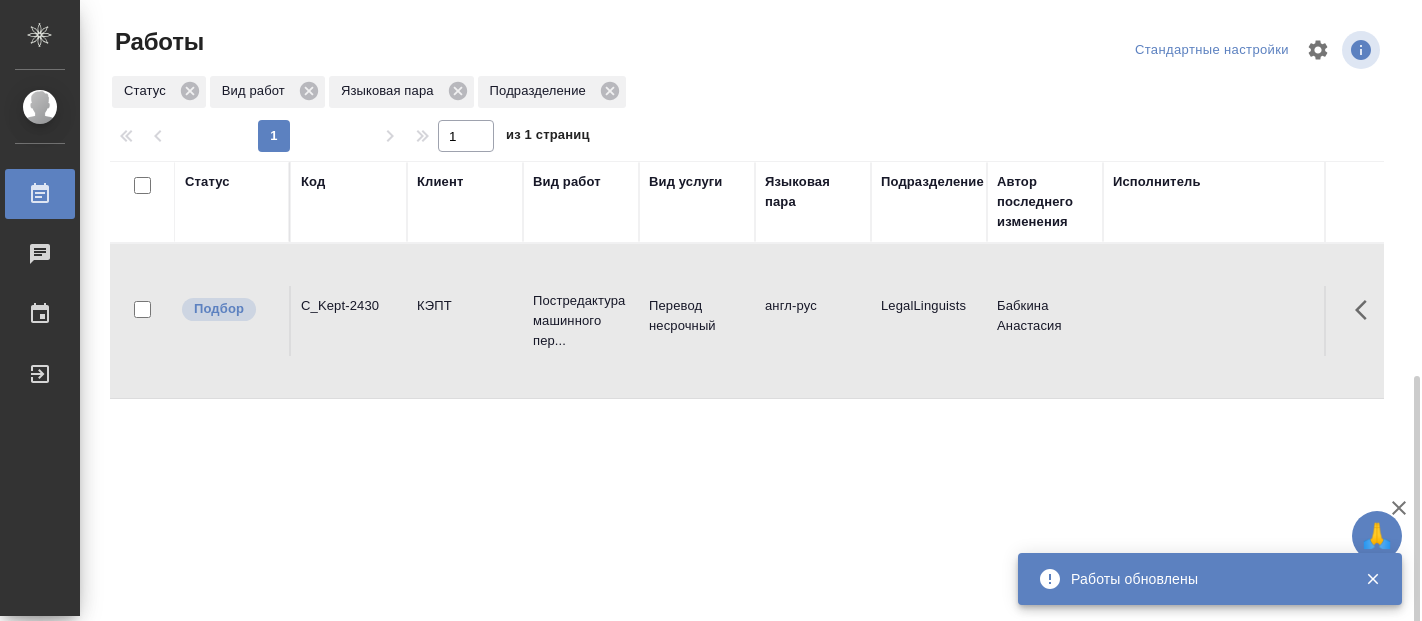 scroll, scrollTop: 0, scrollLeft: 0, axis: both 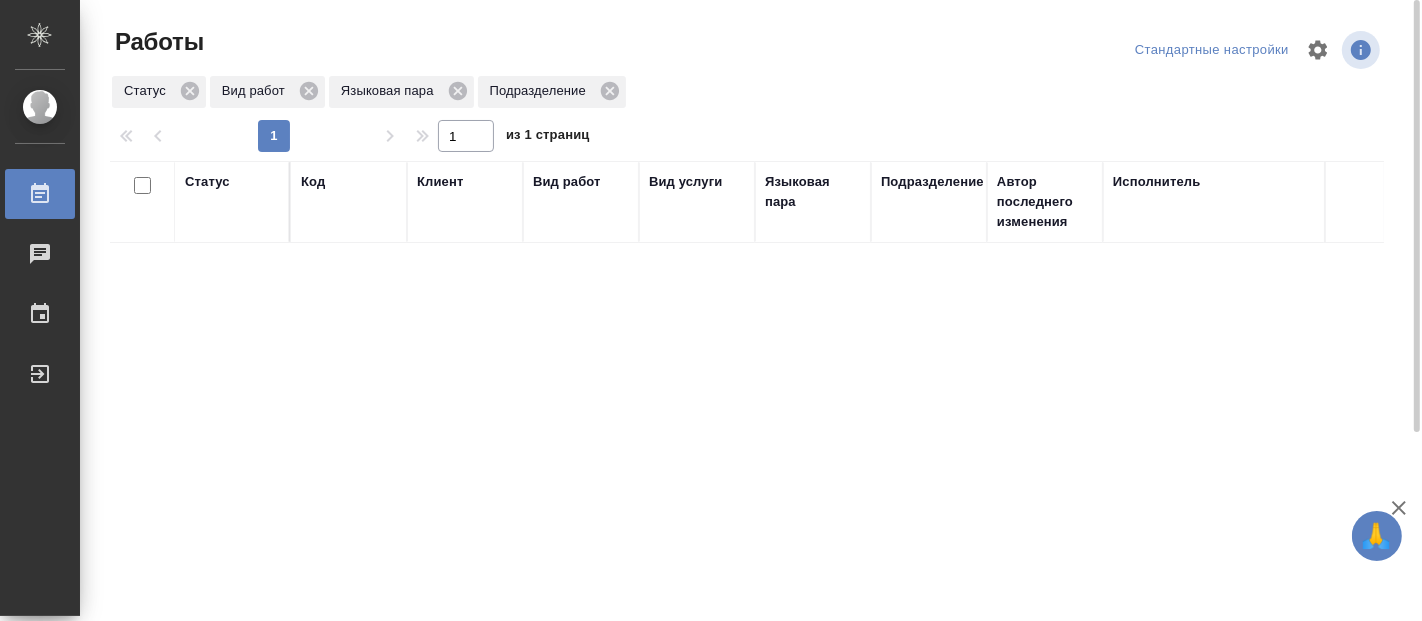 click on "Статус Код Клиент Вид работ Вид услуги Языковая пара Подразделение Автор последнего изменения Исполнитель Дата начала Дата сдачи Ед. изм Кол-во Цена Сумма Сумма, вошедшая в спецификацию Оценка Тематика Тэги заказа Комментарии по заказу Комментарии по работе Проектная команда Доп. статус заказа Рассылка приглашений в процессе? Кол-во неназначенных исполнителей Прогресс исполнителя в SC Автор оценки Проектные менеджеры Клиентские менеджеры Менеджеры верстки Менеджер support Тэги работы" at bounding box center [747, 521] 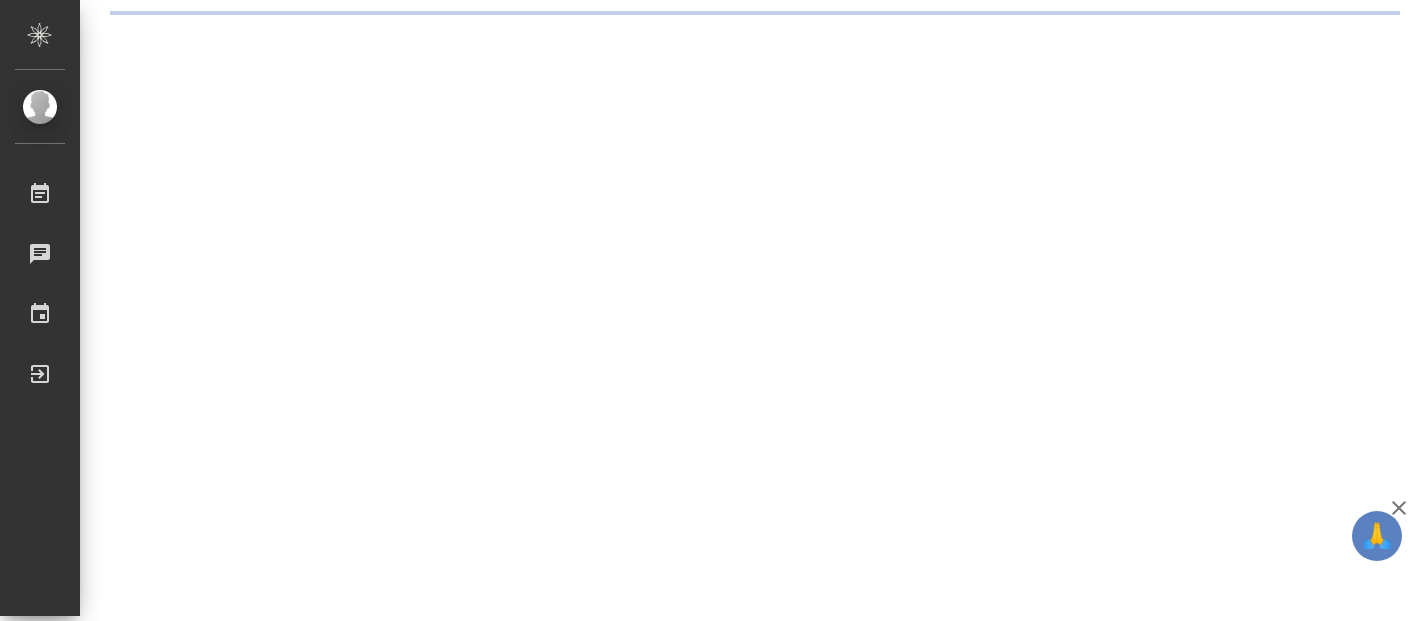 scroll, scrollTop: 0, scrollLeft: 0, axis: both 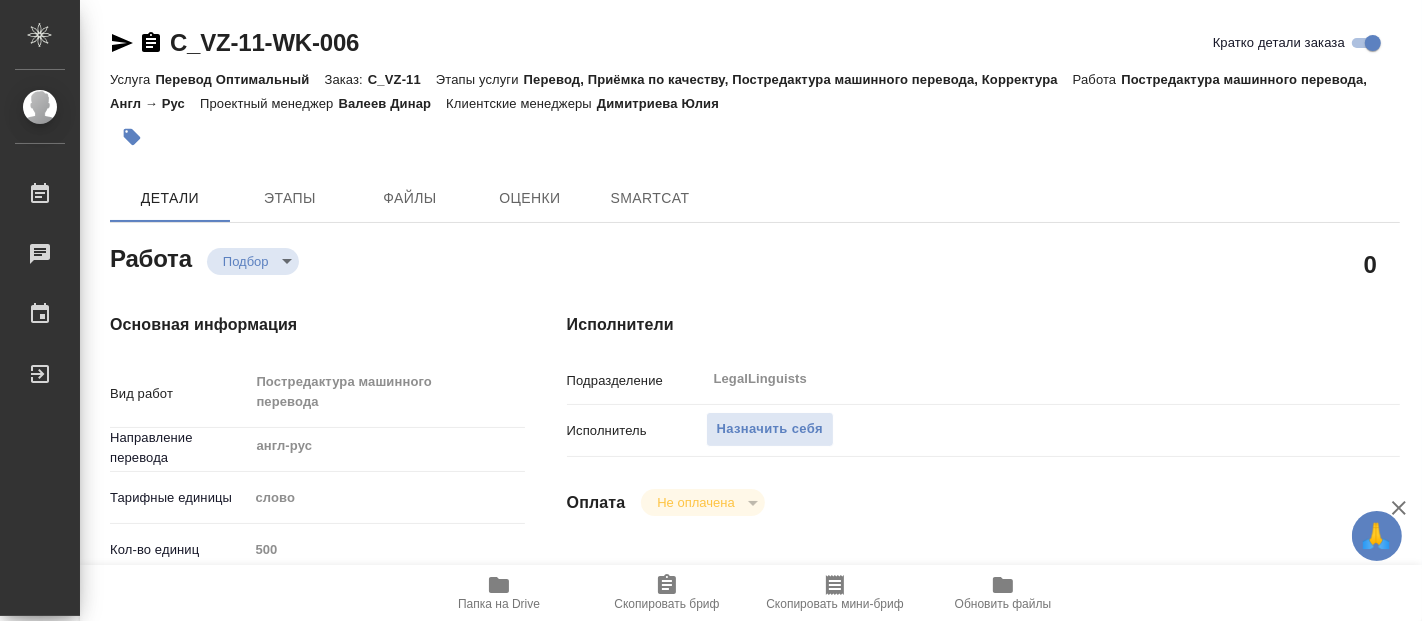 type on "x" 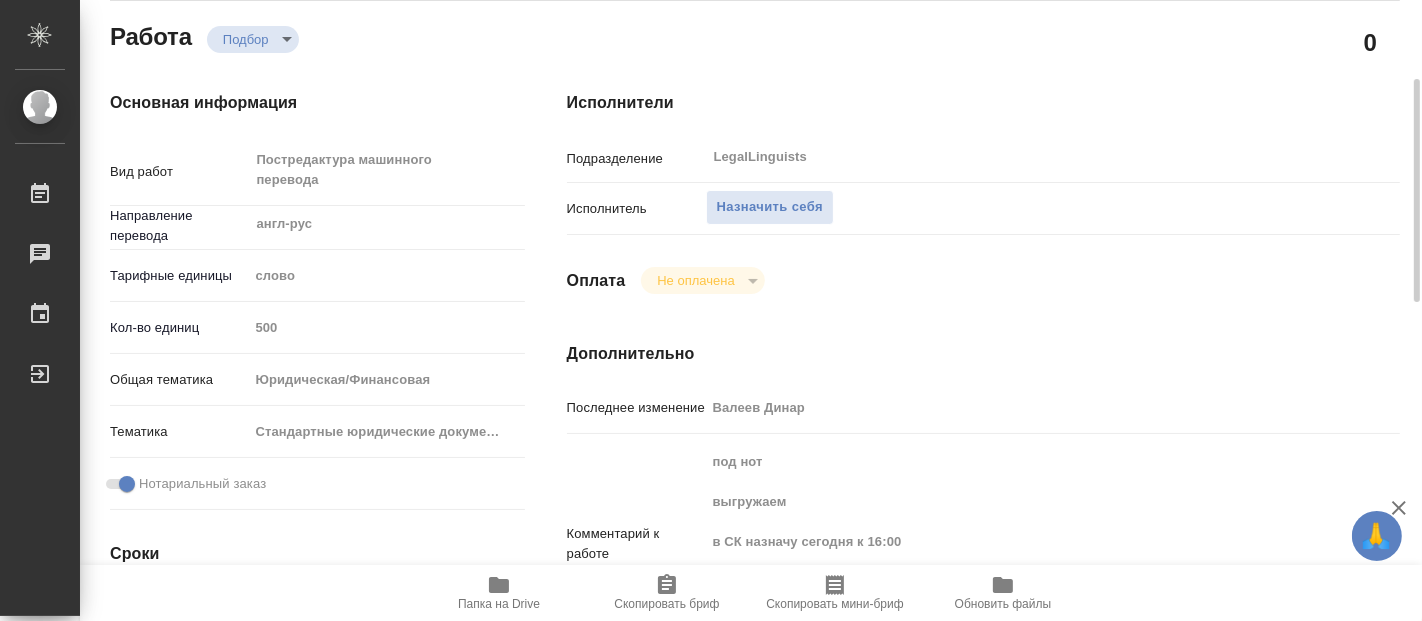 type on "x" 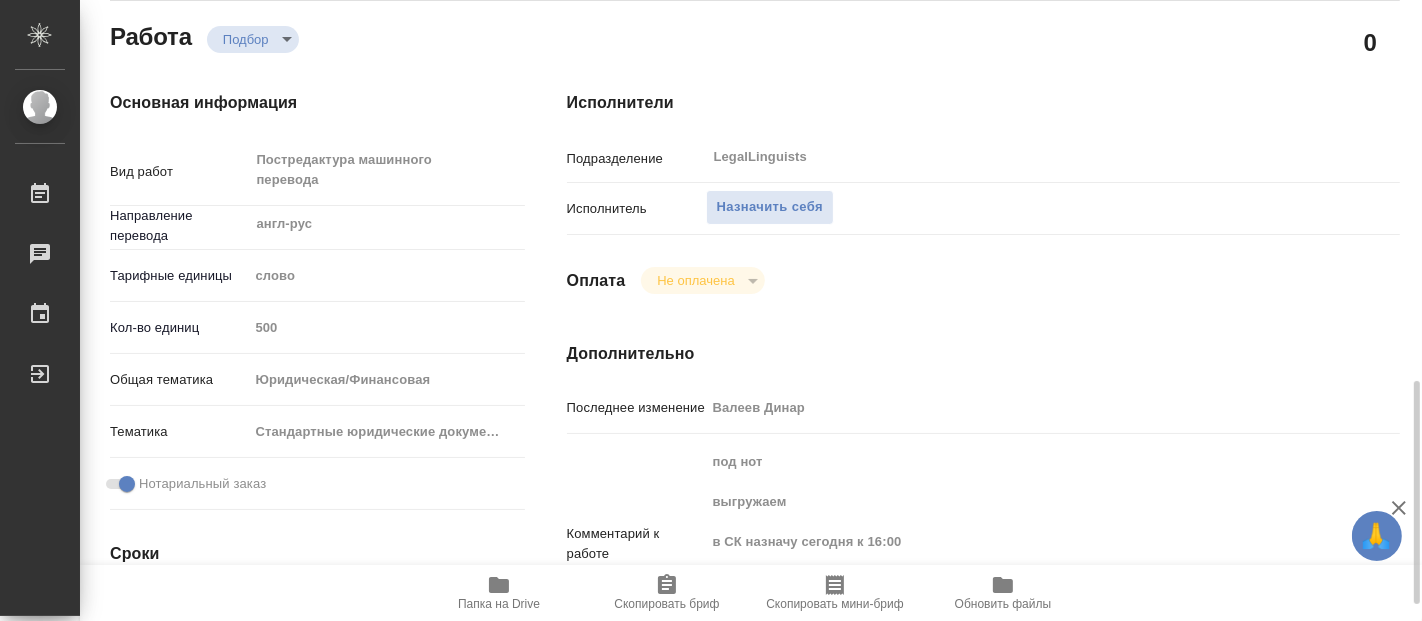 scroll, scrollTop: 444, scrollLeft: 0, axis: vertical 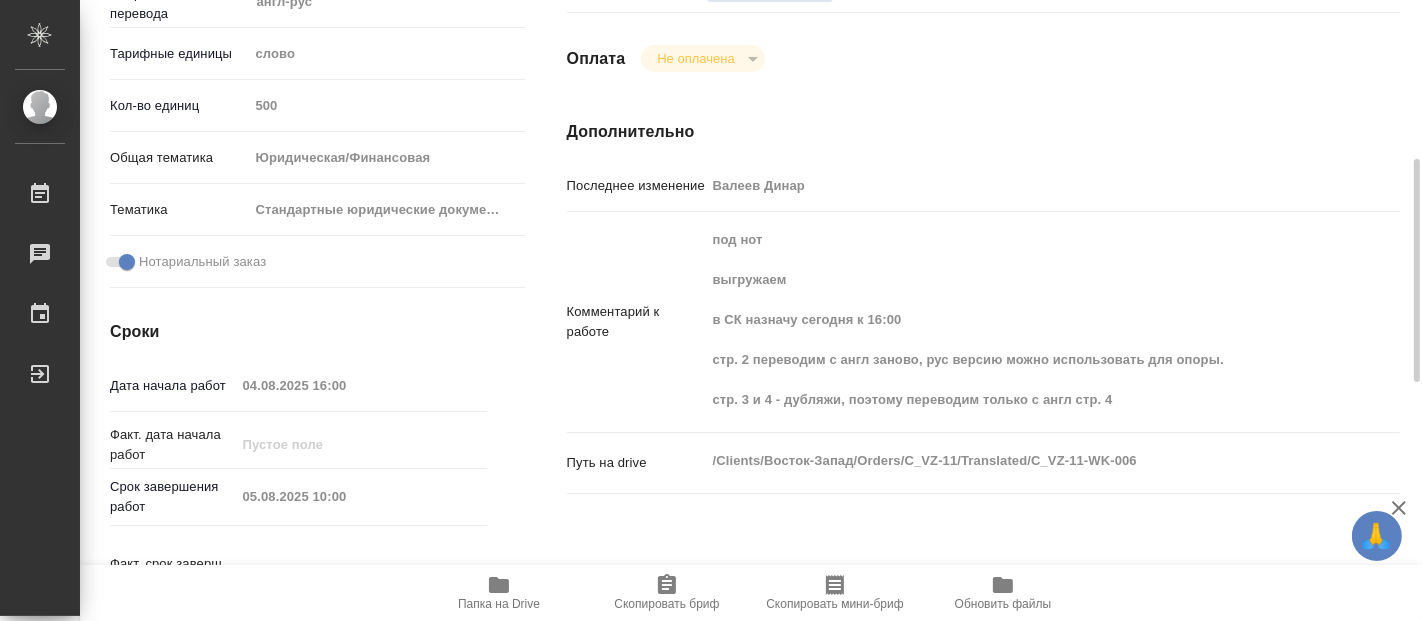 type on "x" 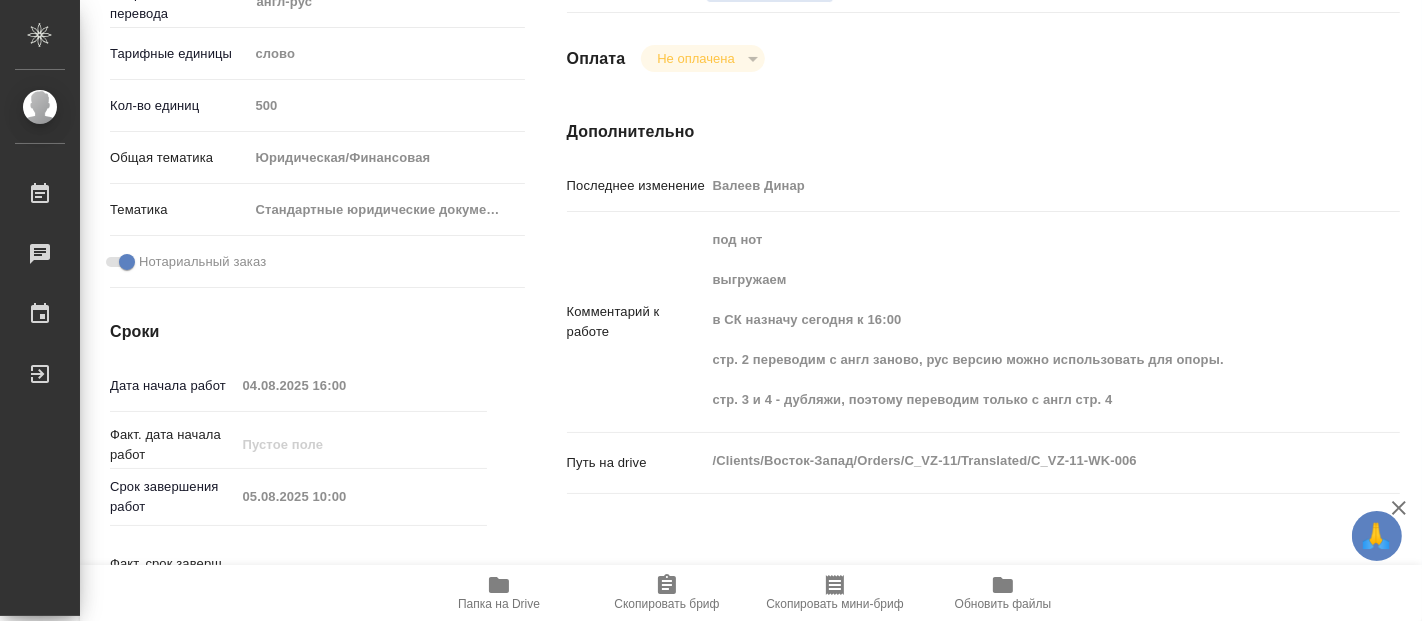 type on "x" 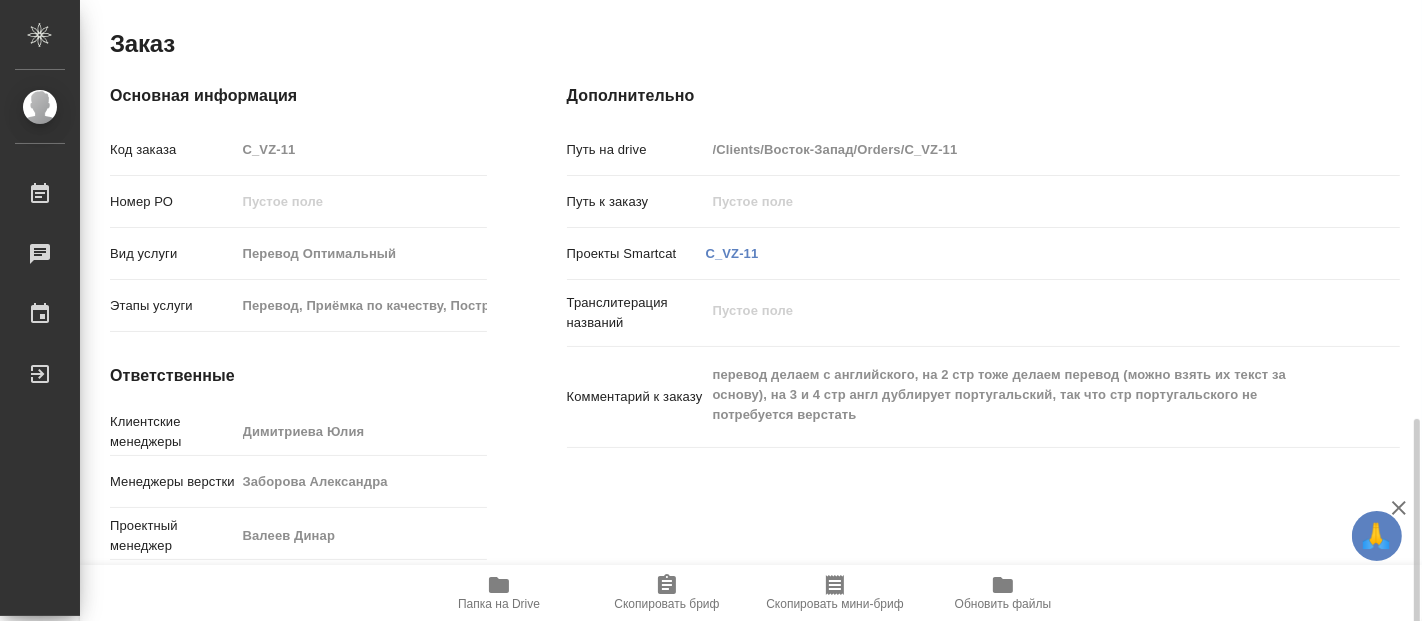 scroll, scrollTop: 1143, scrollLeft: 0, axis: vertical 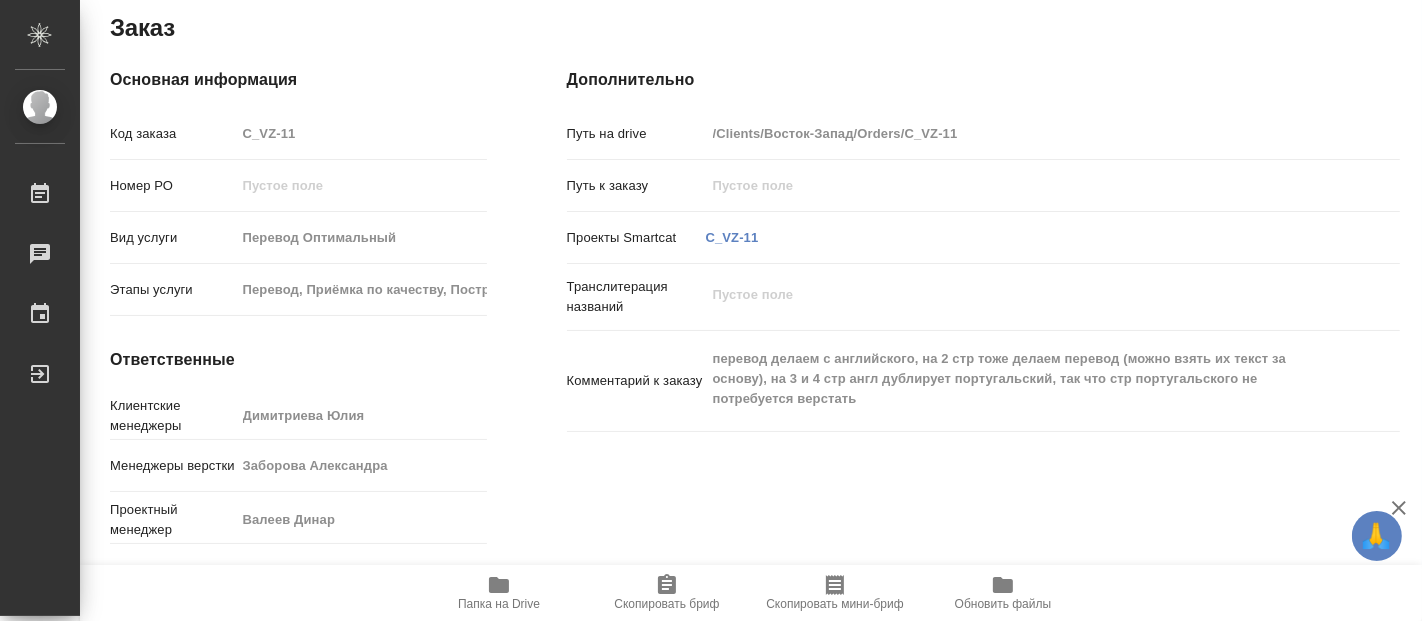 click 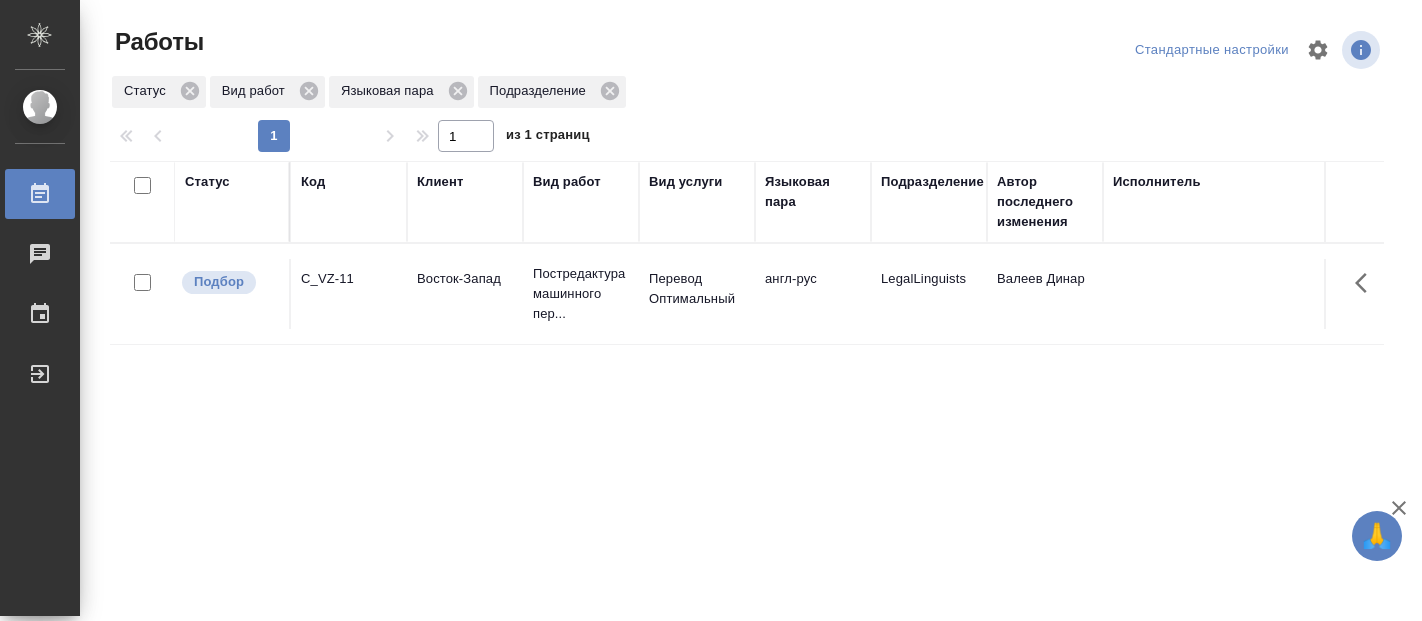 scroll, scrollTop: 0, scrollLeft: 0, axis: both 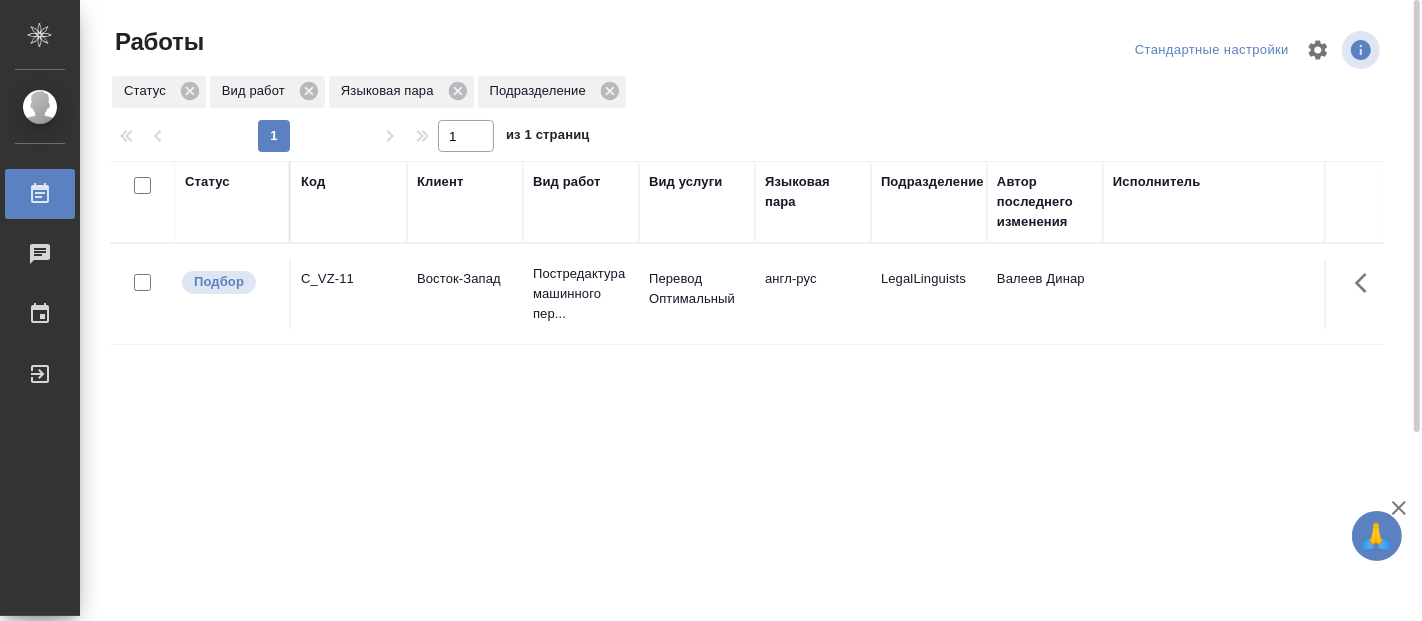 click on "1 1 из 1 страниц" at bounding box center [755, 136] 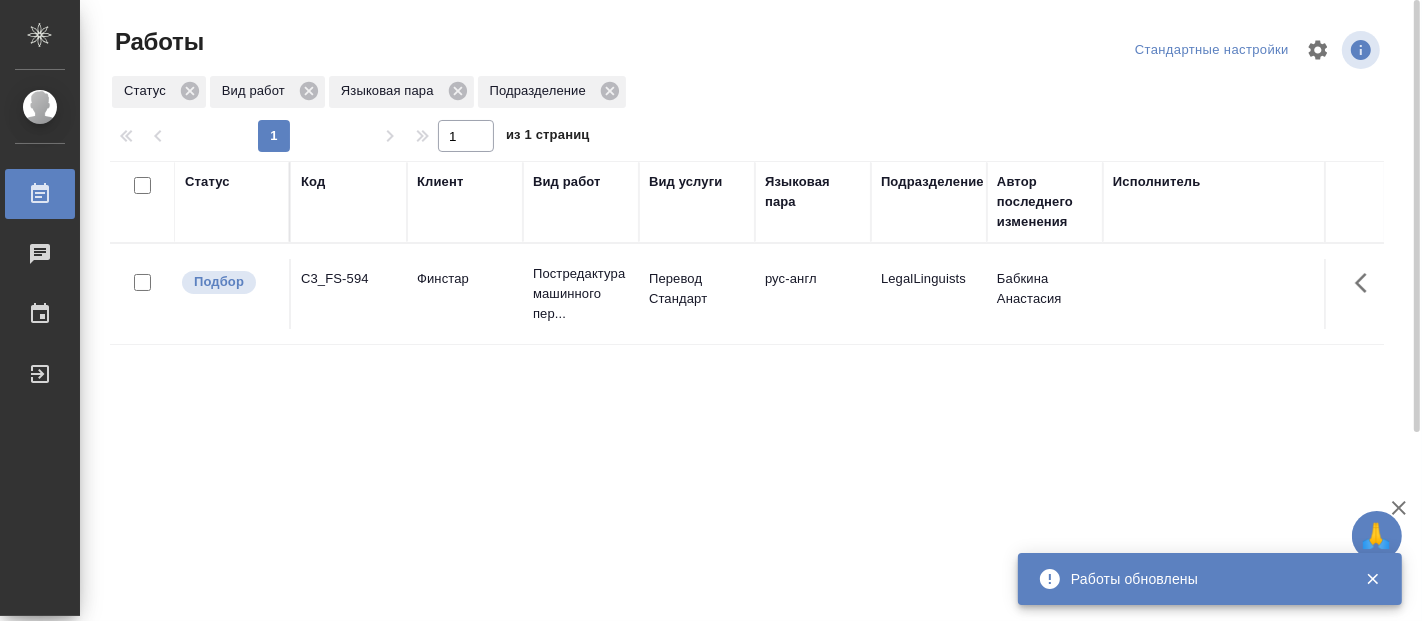 click on "1 1 из 1 страниц" at bounding box center [755, 136] 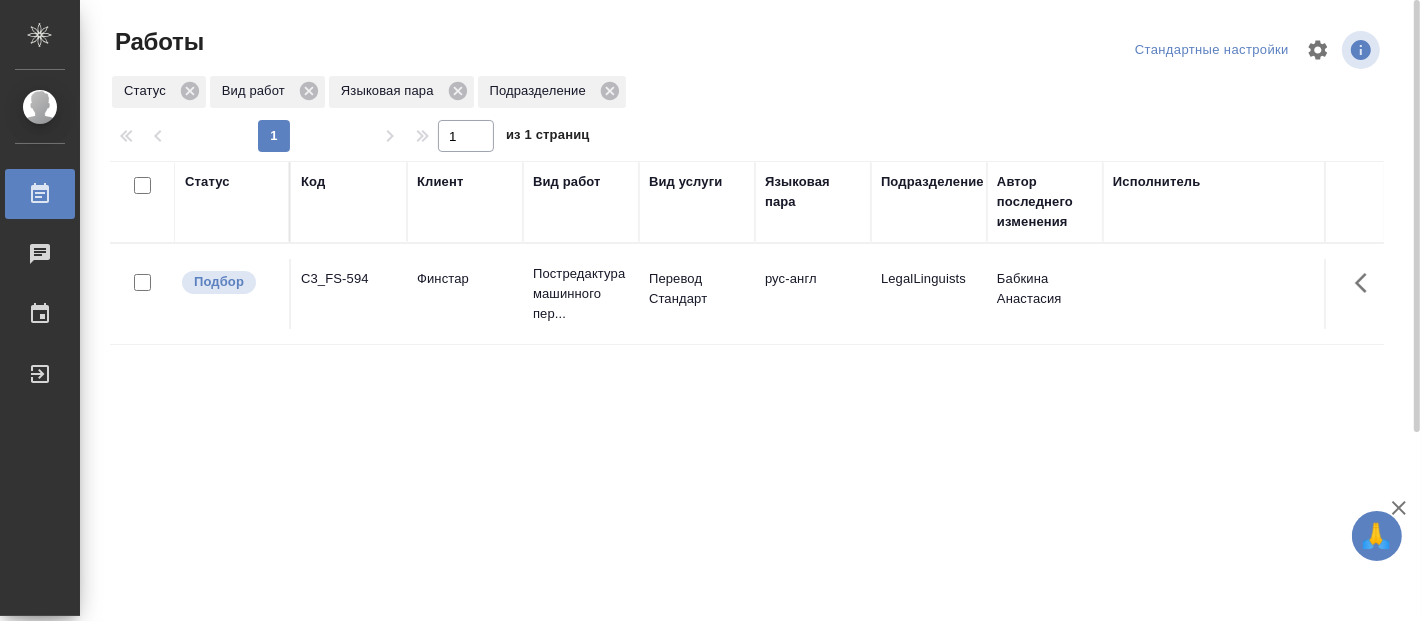 click on "C3_FS-594" at bounding box center (349, 294) 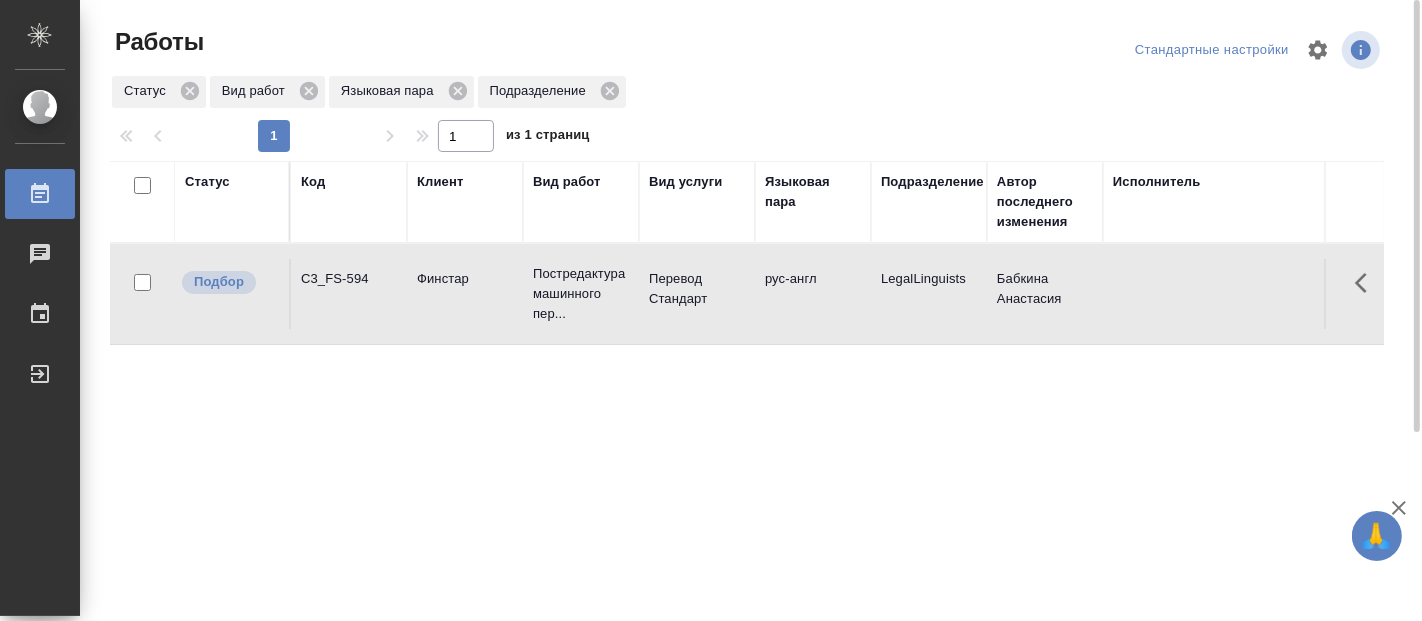 click on "C3_FS-594" at bounding box center (349, 294) 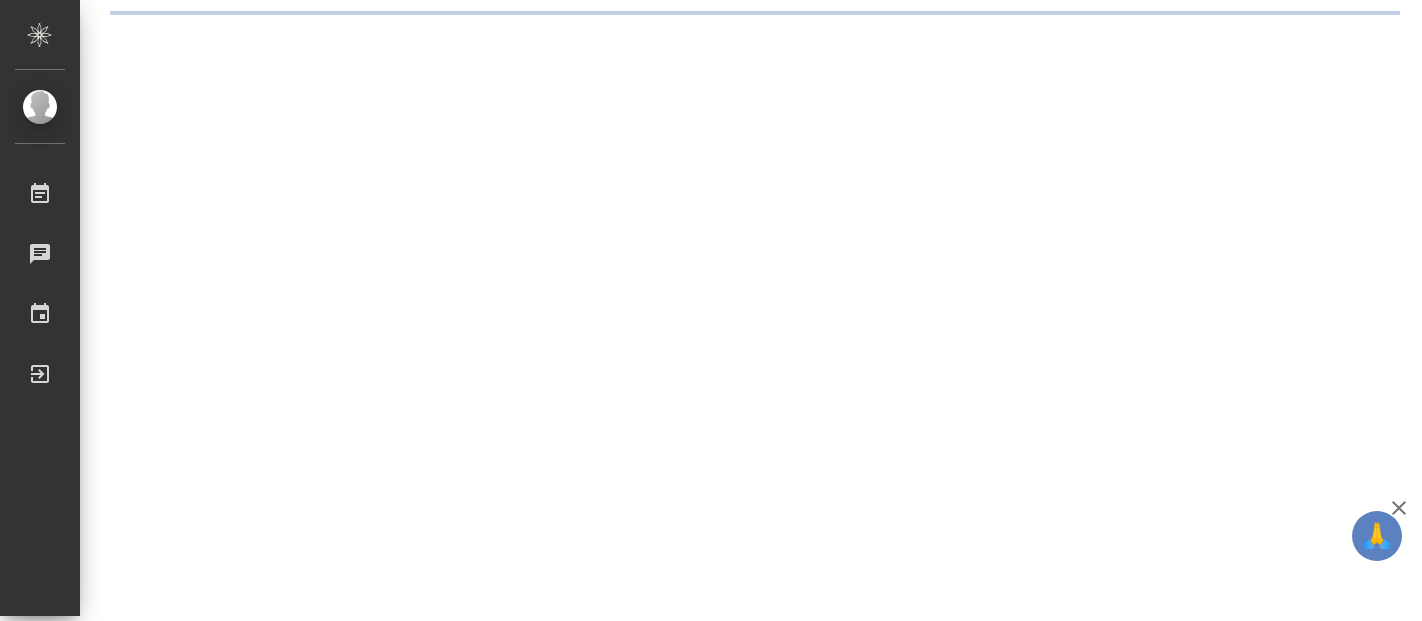 scroll, scrollTop: 0, scrollLeft: 0, axis: both 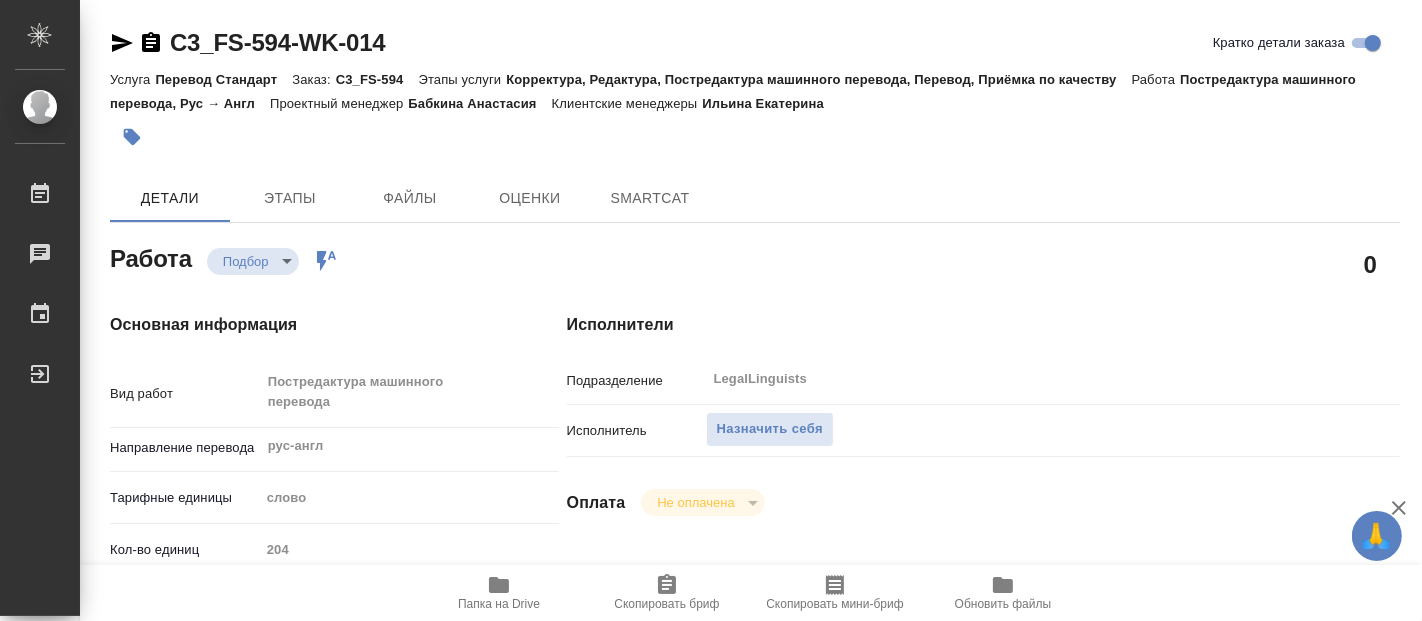 type on "x" 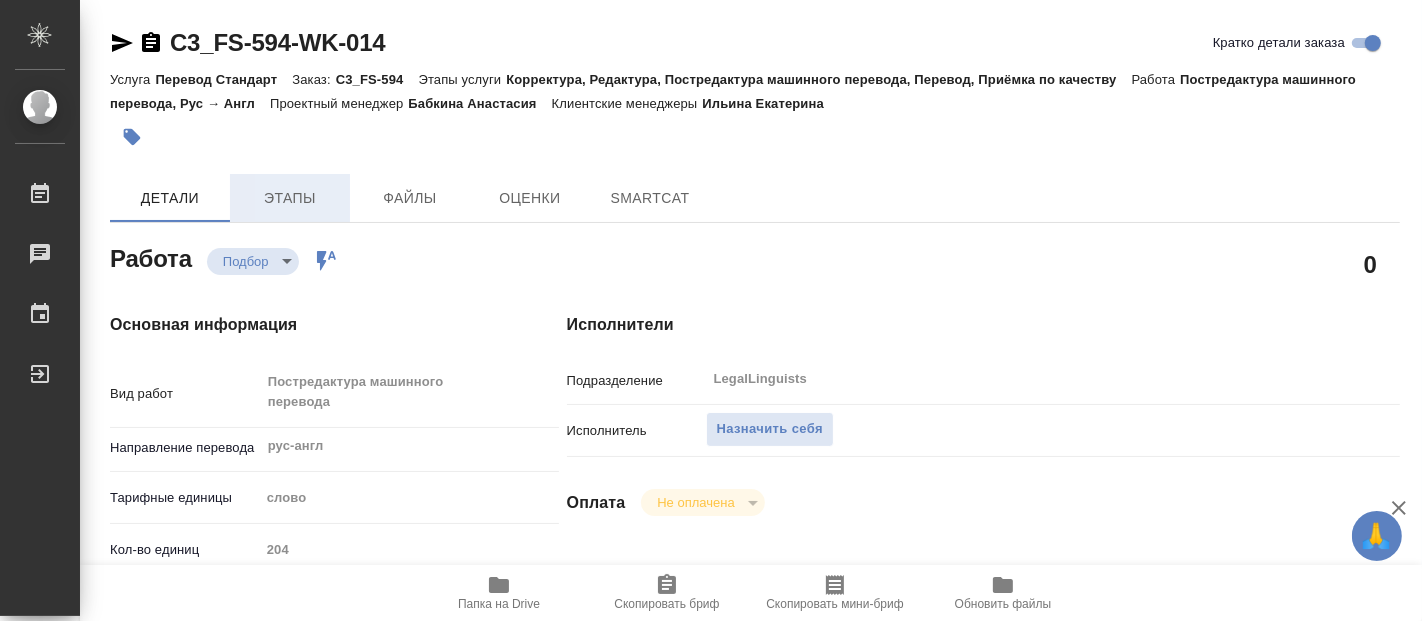 type on "x" 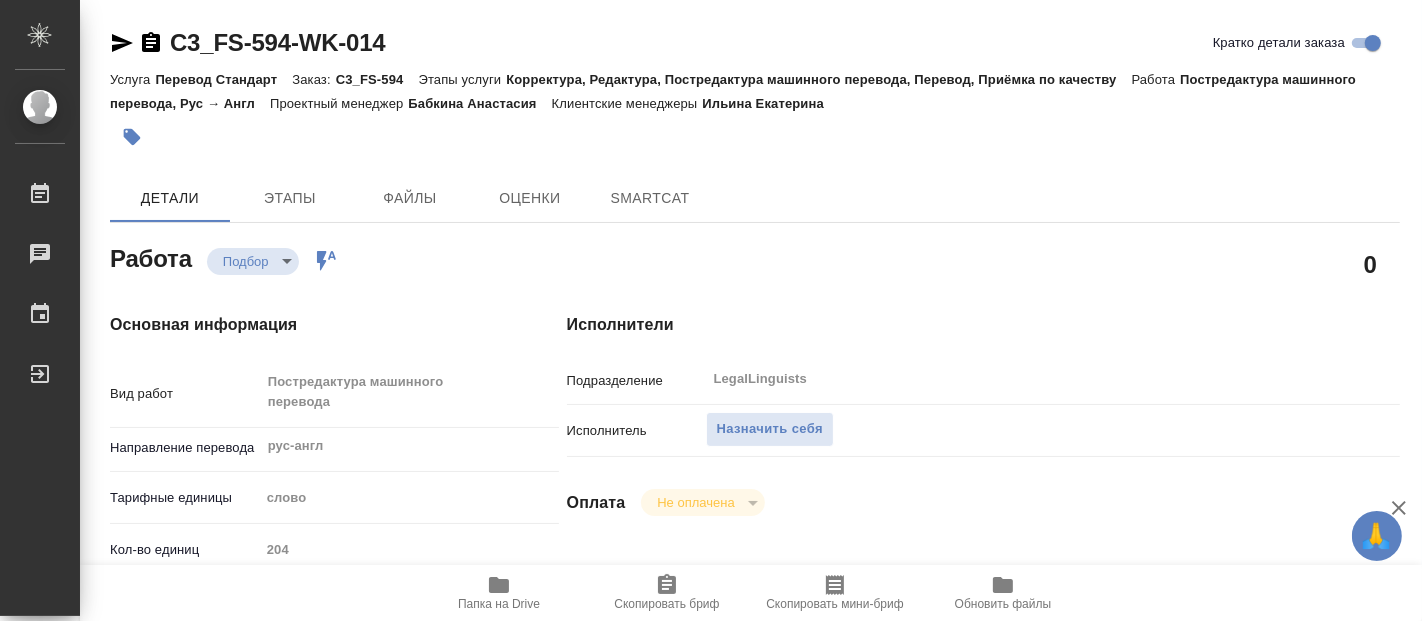 type on "x" 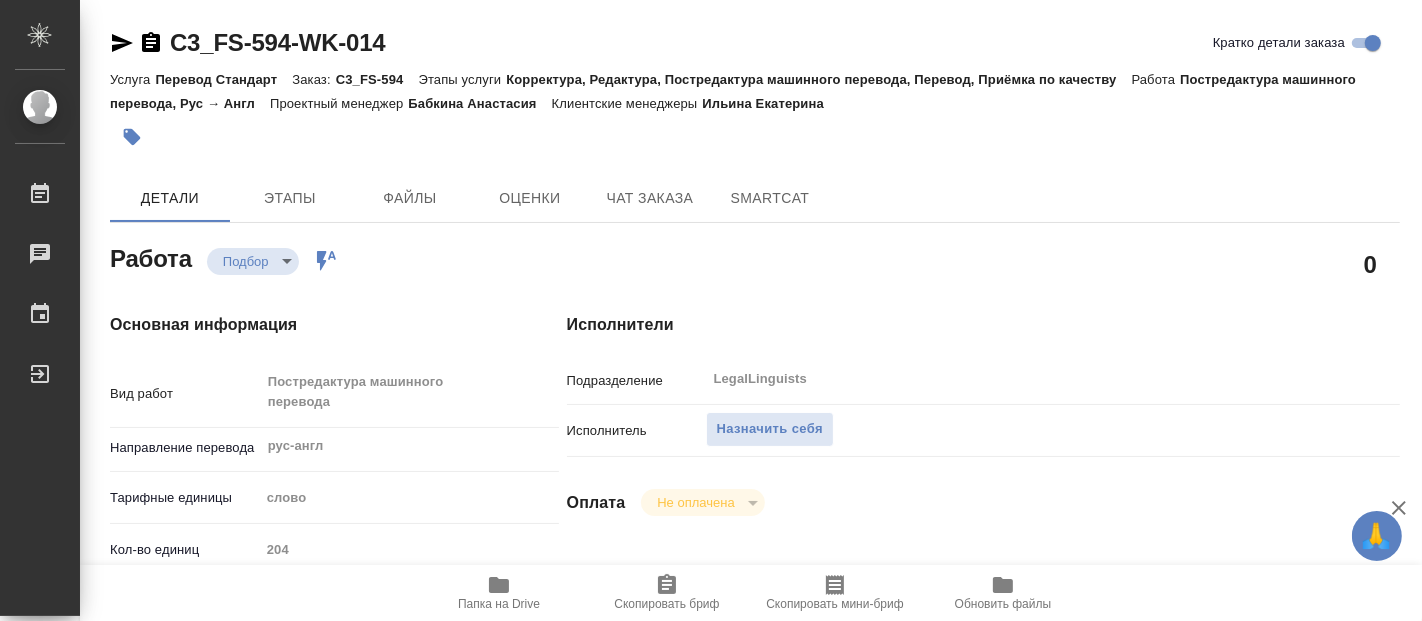 scroll, scrollTop: 222, scrollLeft: 0, axis: vertical 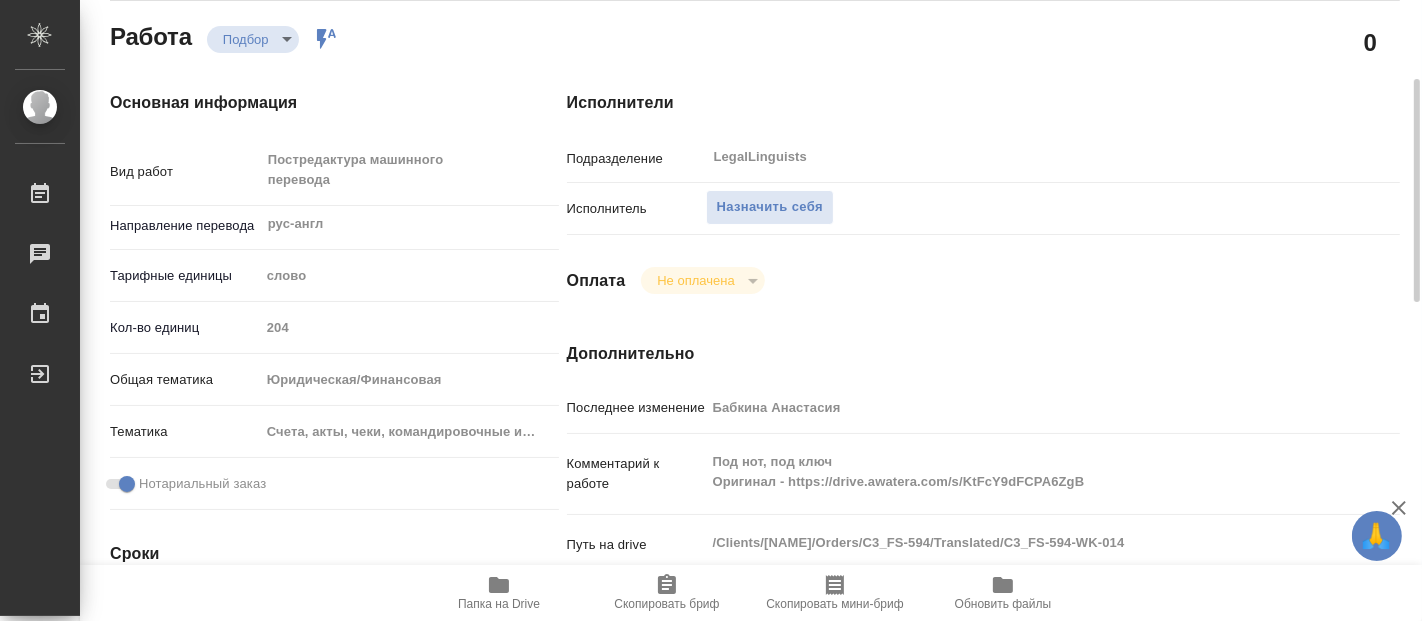 type on "x" 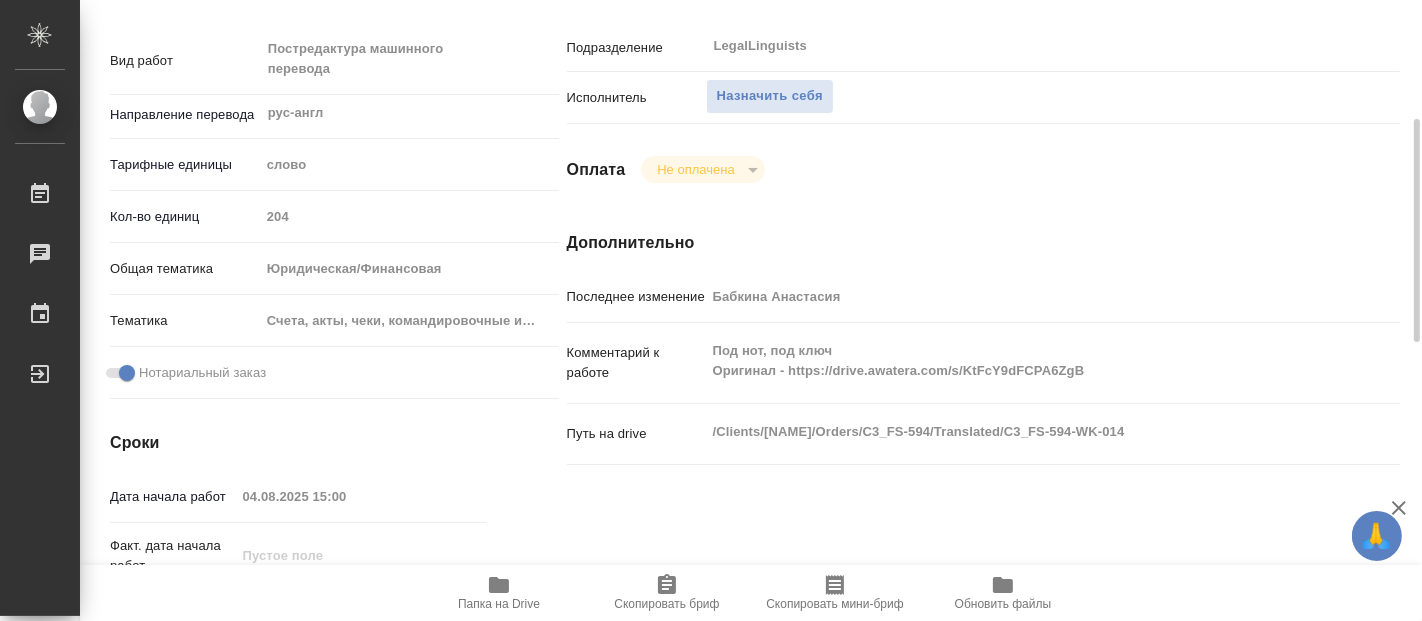 scroll, scrollTop: 555, scrollLeft: 0, axis: vertical 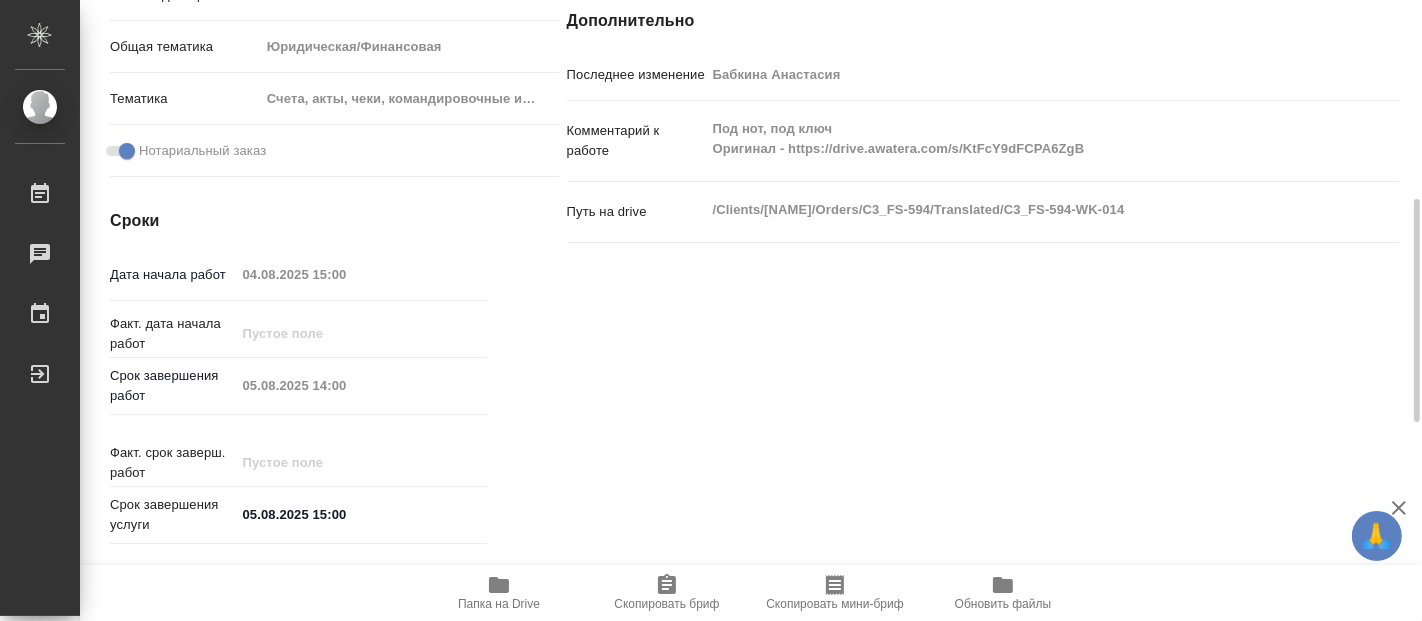 type on "x" 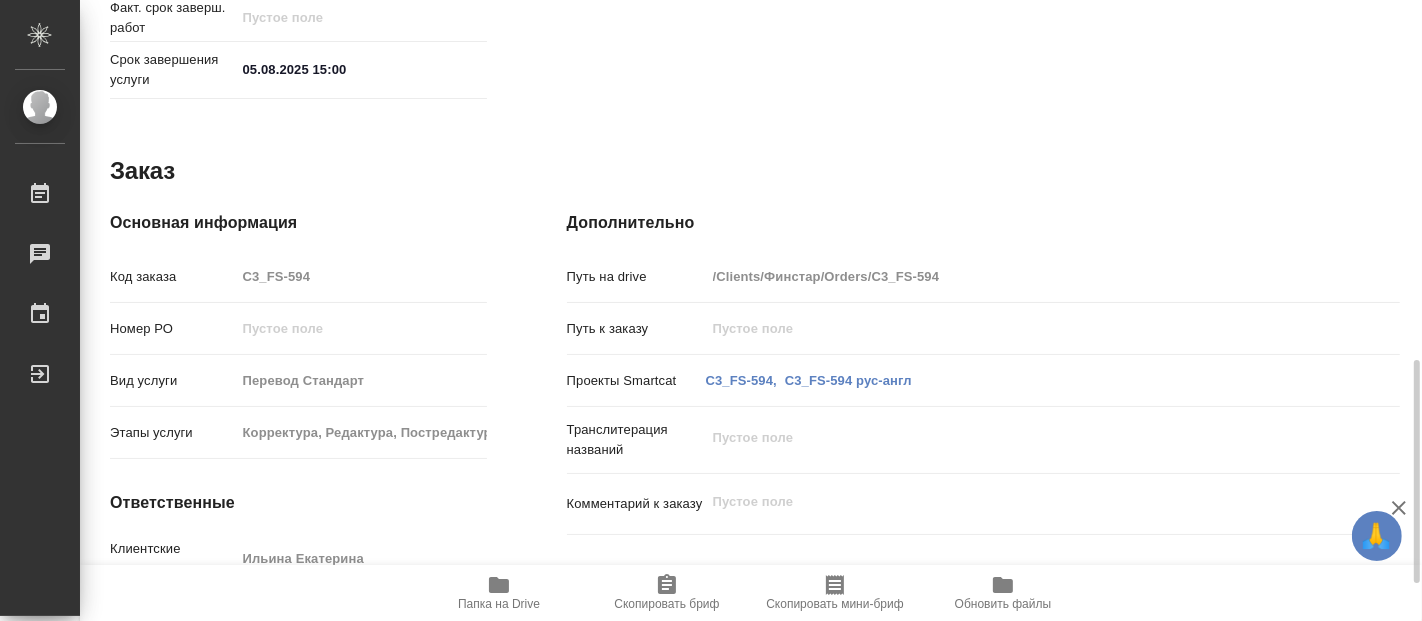 scroll, scrollTop: 1104, scrollLeft: 0, axis: vertical 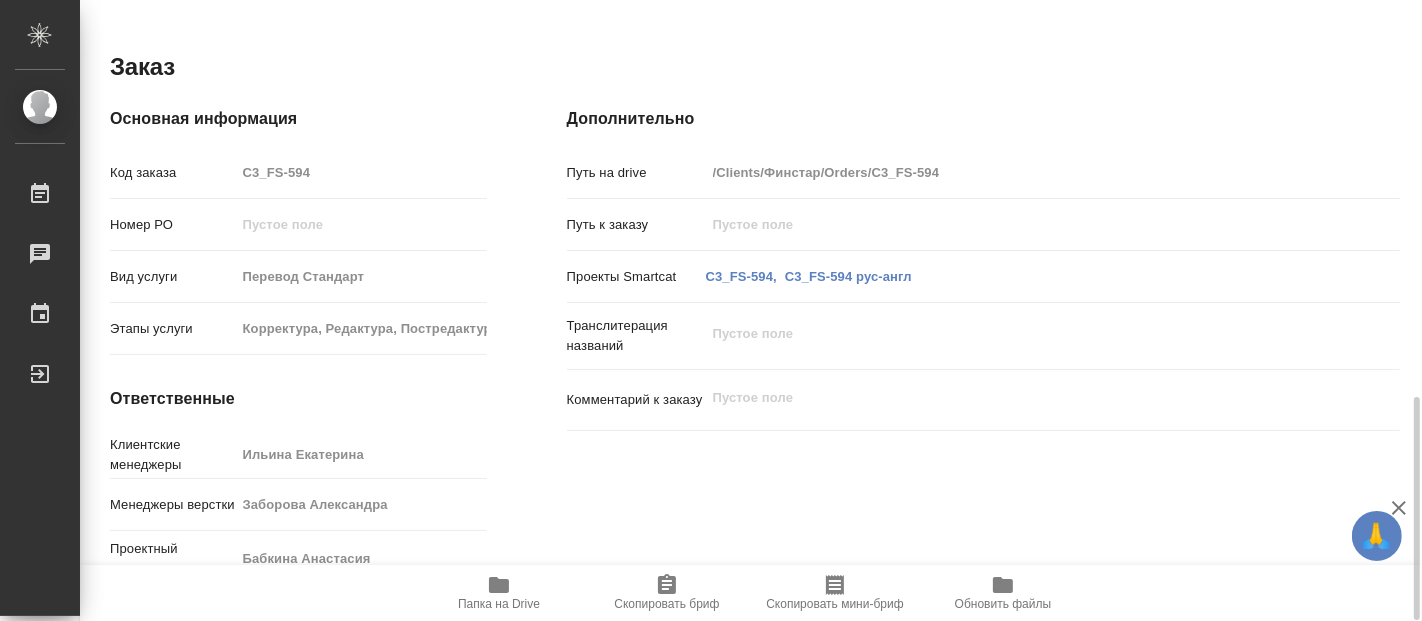 click 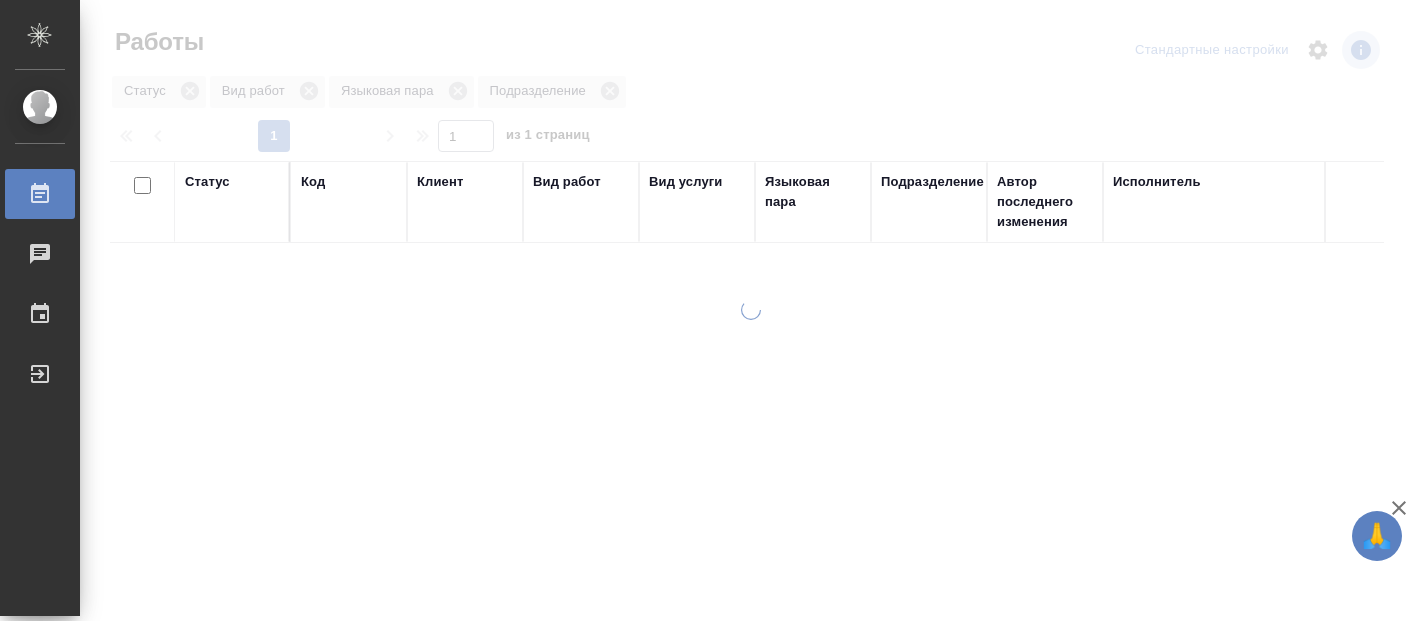 scroll, scrollTop: 0, scrollLeft: 0, axis: both 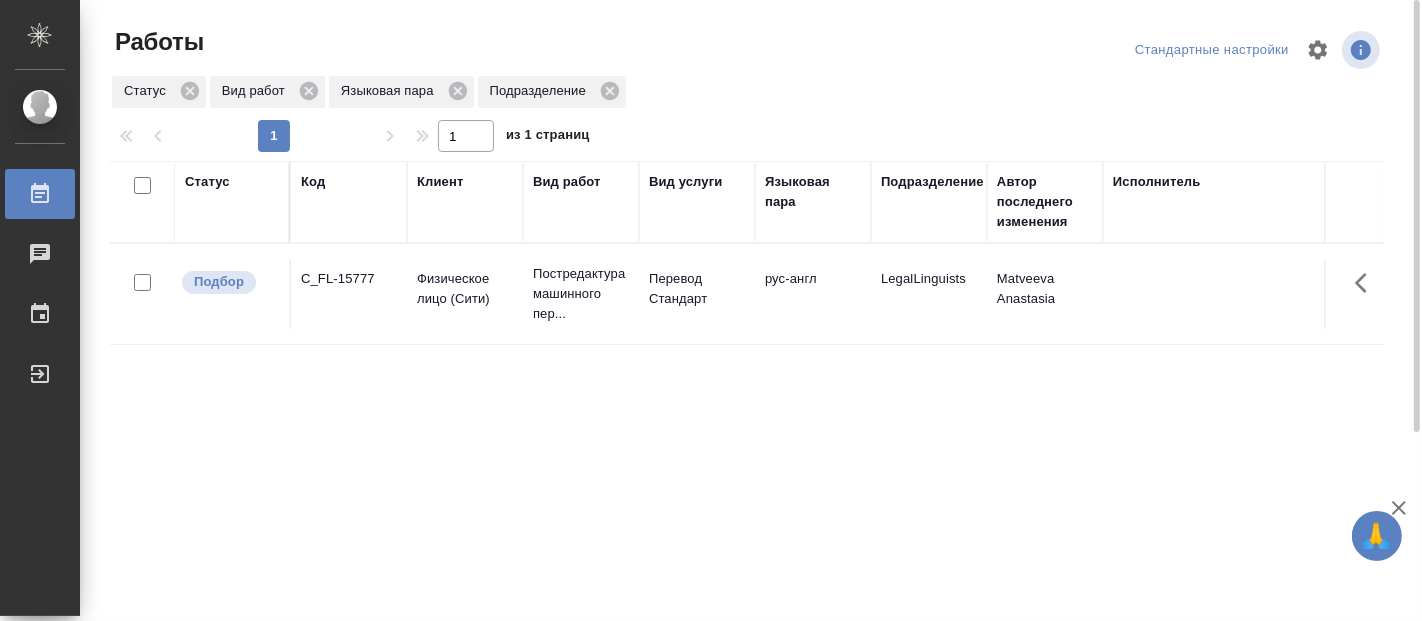 click on "Перевод Стандарт" at bounding box center (697, 294) 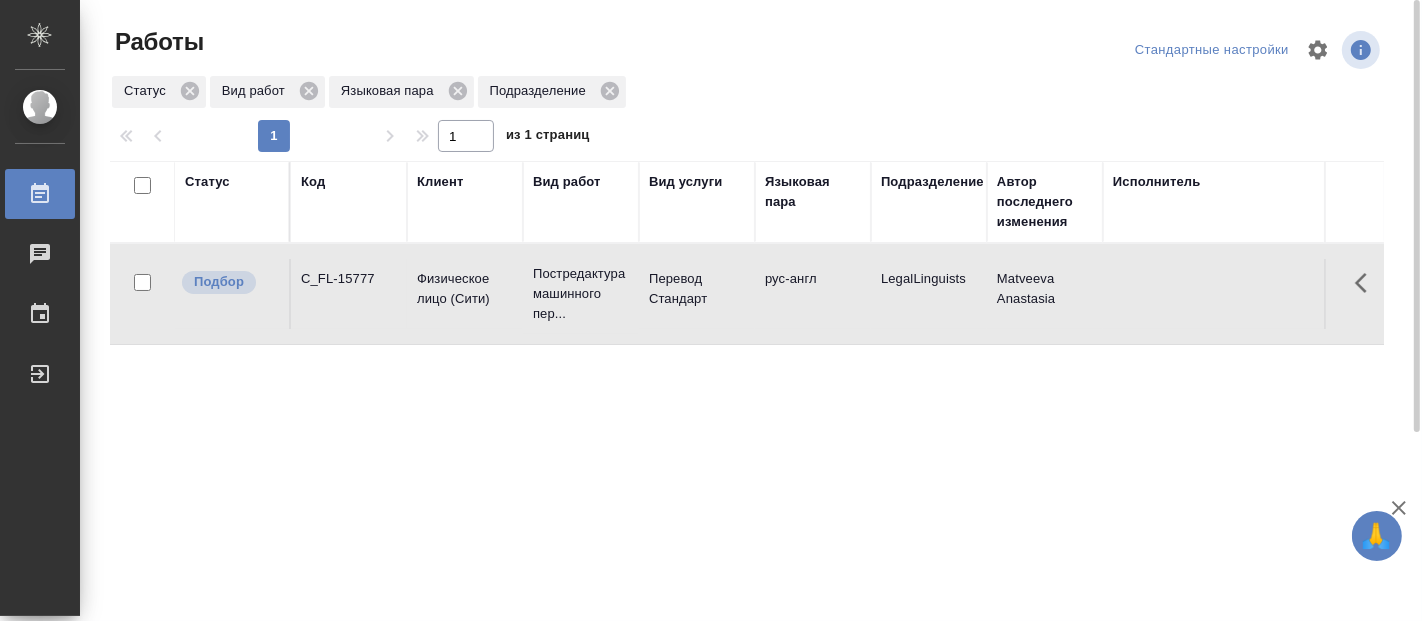 click on "Перевод Стандарт" at bounding box center [697, 294] 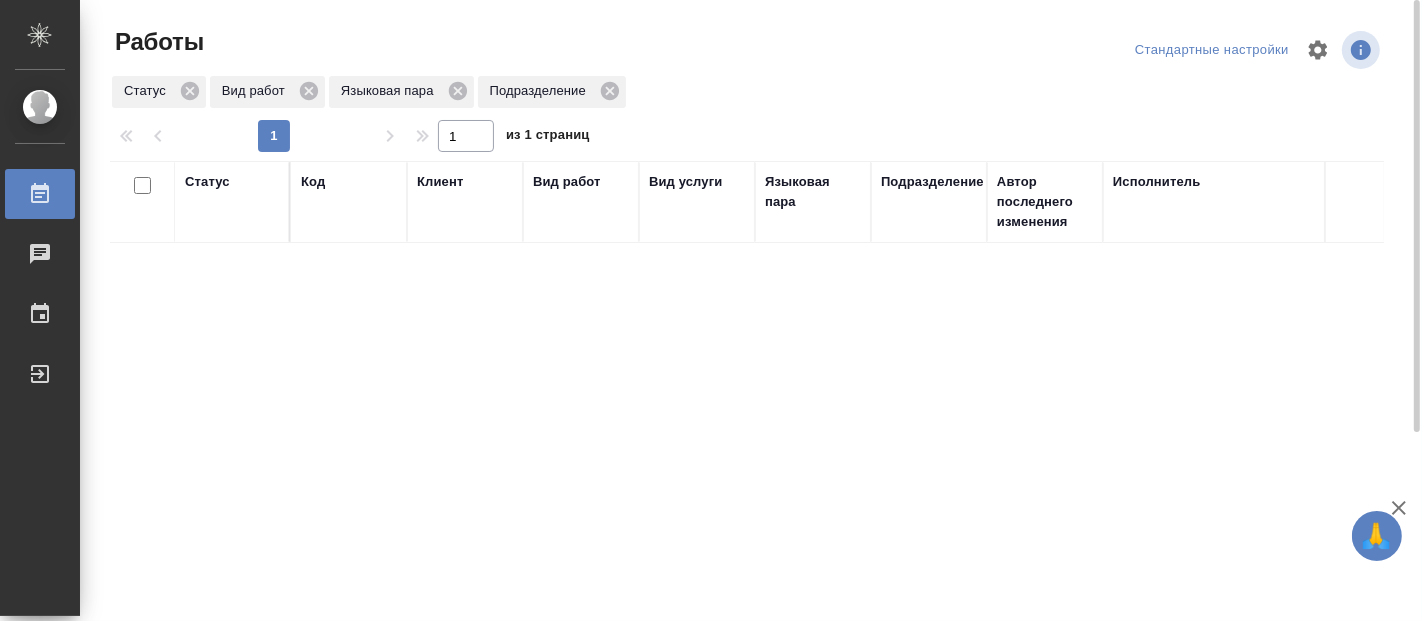 click on "Статус Код Клиент Вид работ Вид услуги Языковая пара Подразделение Автор последнего изменения Исполнитель Дата начала Дата сдачи Ед. изм Кол-во Цена Сумма Сумма, вошедшая в спецификацию Оценка Тематика Тэги заказа Комментарии по заказу Комментарии по работе Проектная команда Доп. статус заказа Рассылка приглашений в процессе? Кол-во неназначенных исполнителей Прогресс исполнителя в SC Автор оценки Проектные менеджеры Клиентские менеджеры Менеджеры верстки Менеджер [EMAIL] Тэги работы" at bounding box center [747, 521] 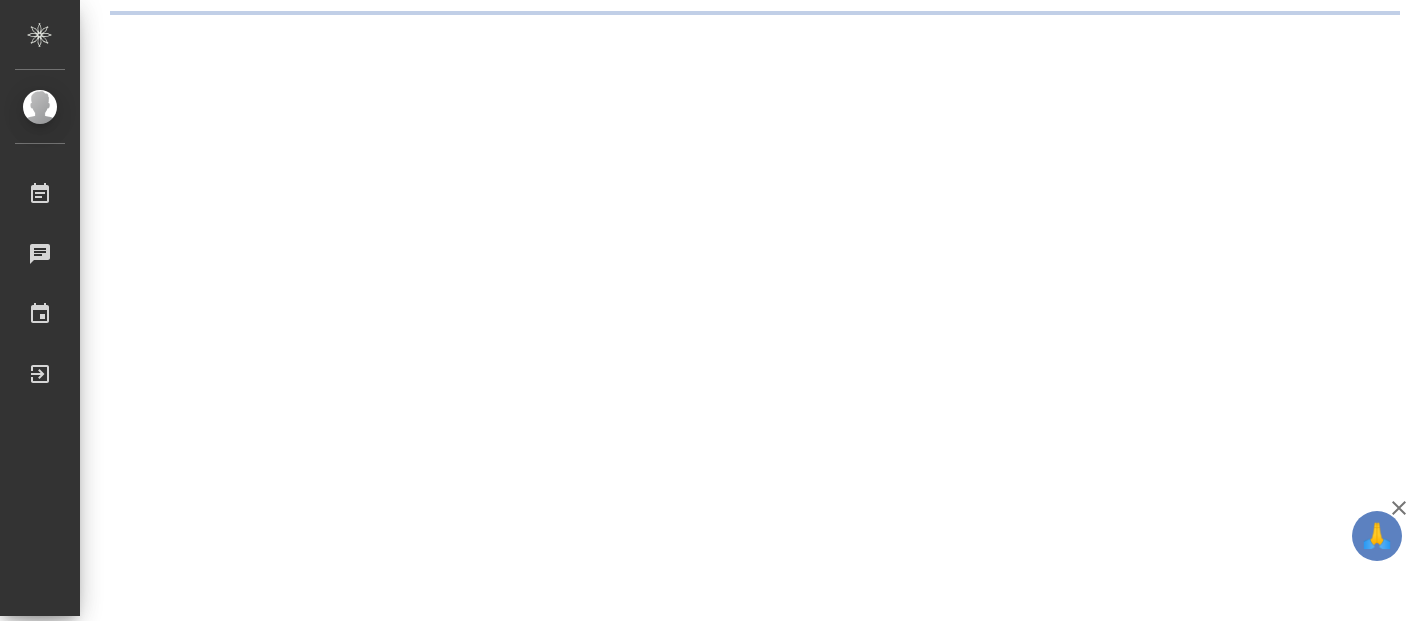 scroll, scrollTop: 0, scrollLeft: 0, axis: both 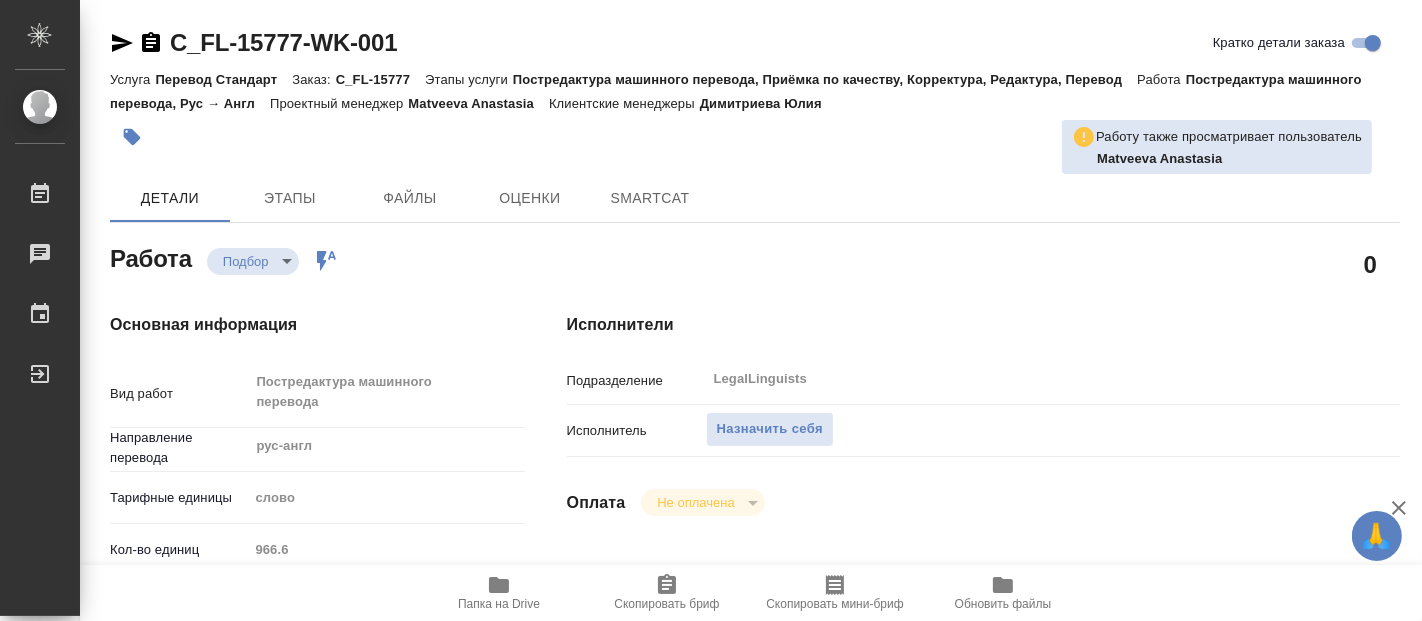 type on "x" 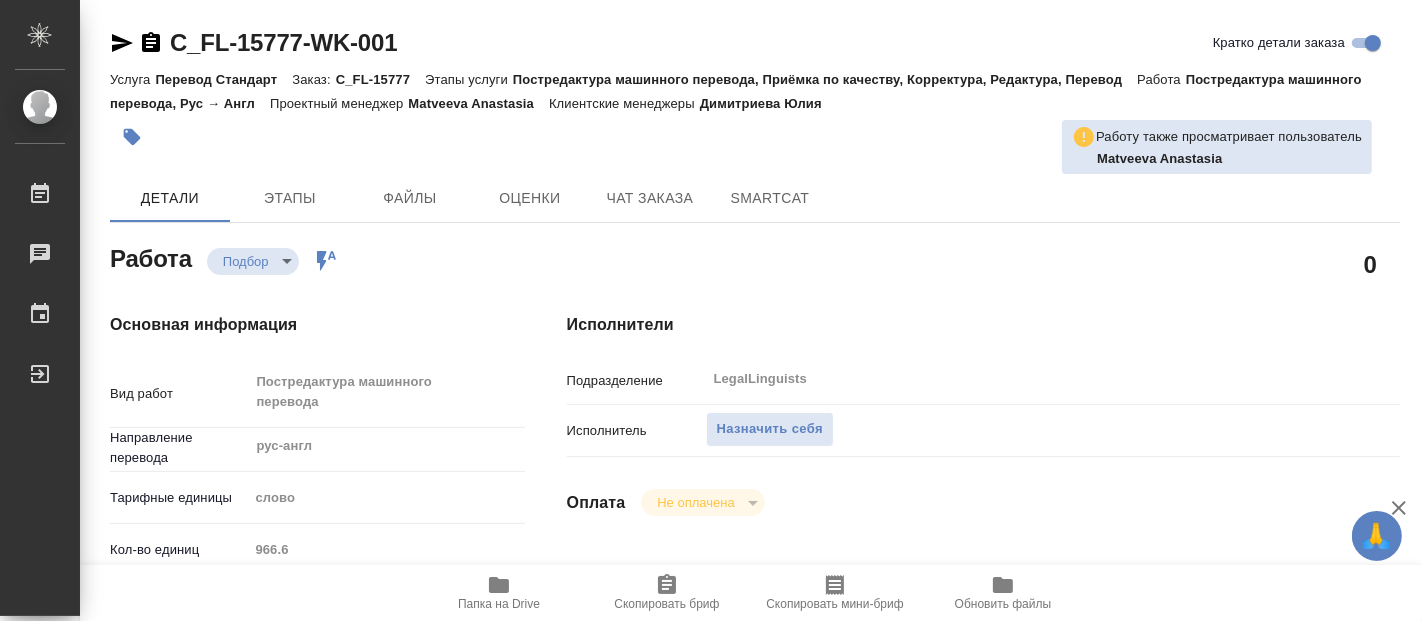 type on "x" 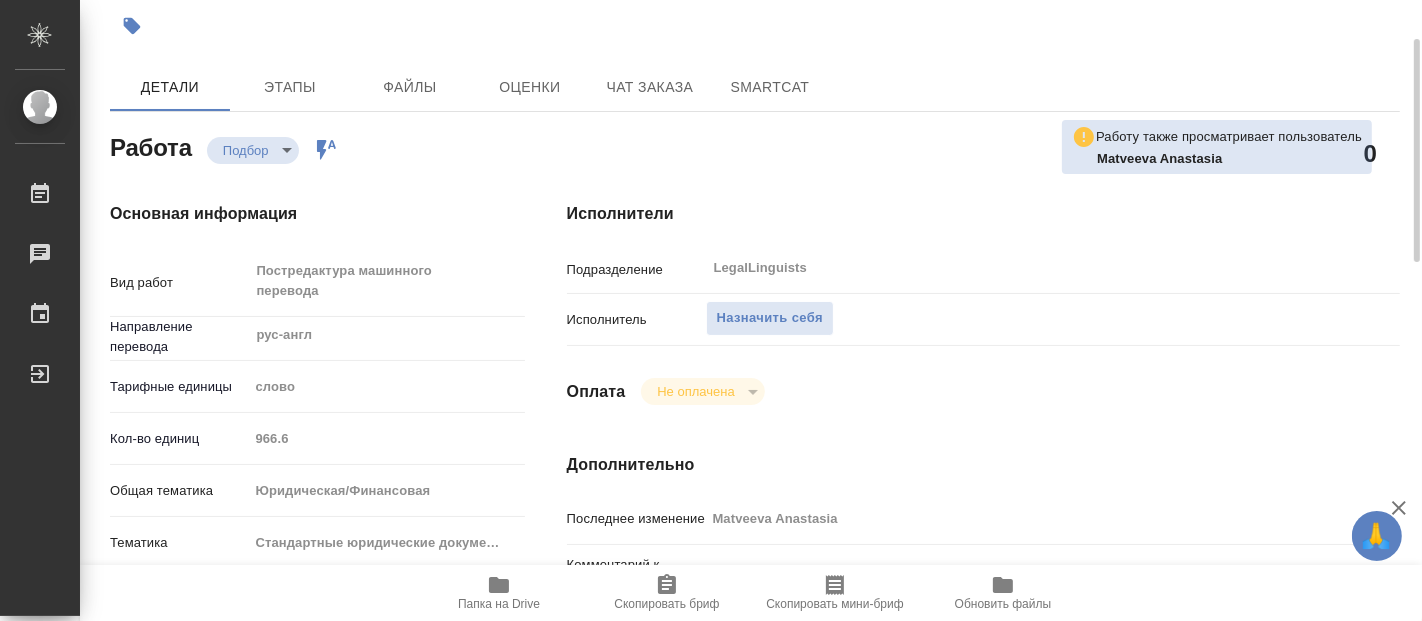 type on "x" 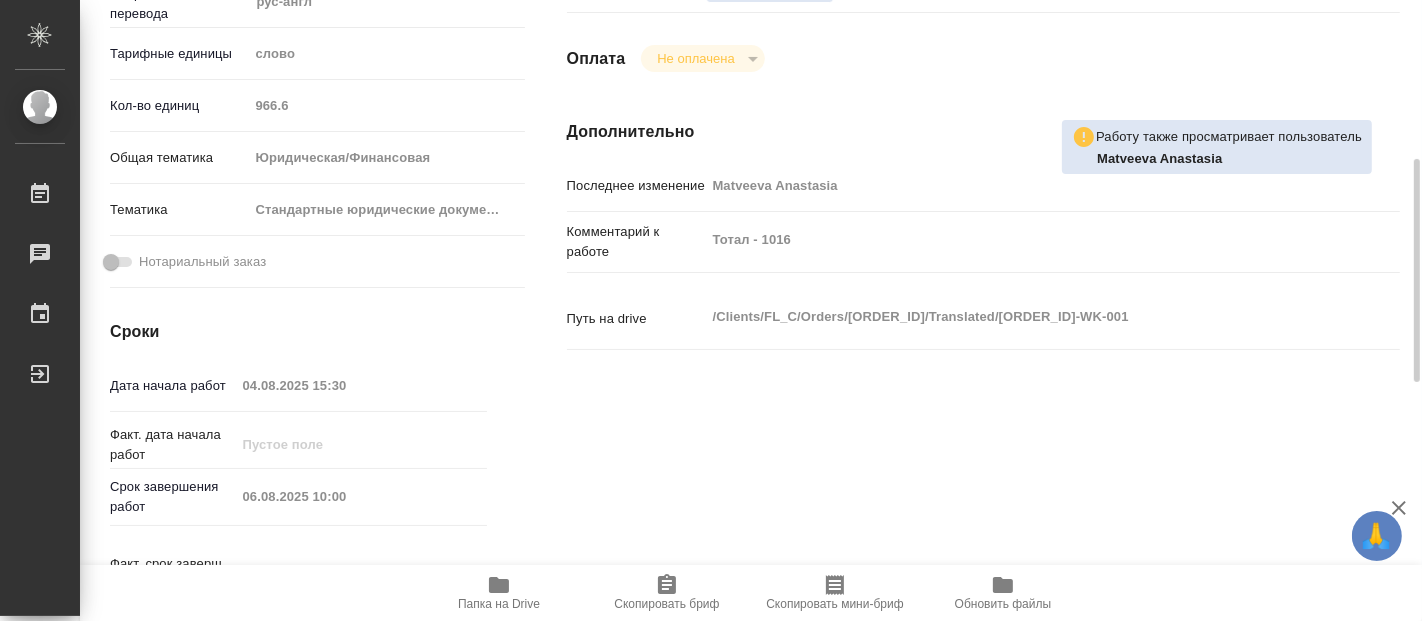 scroll, scrollTop: 666, scrollLeft: 0, axis: vertical 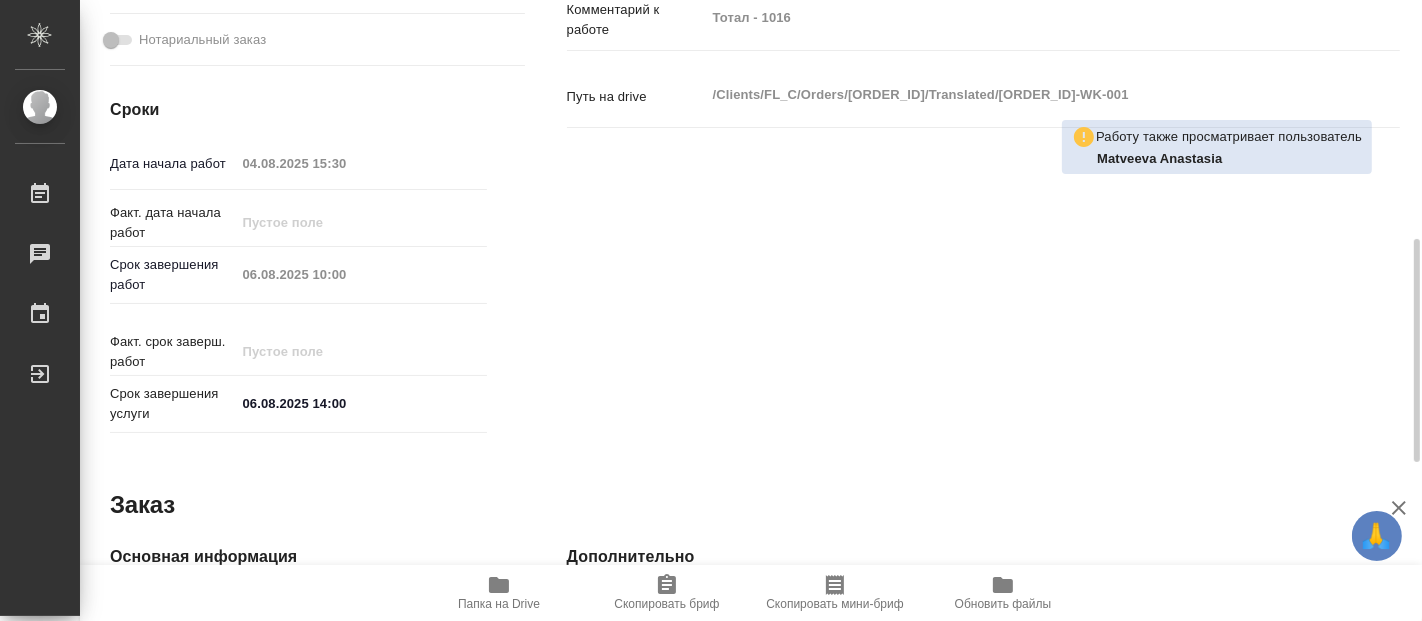type on "x" 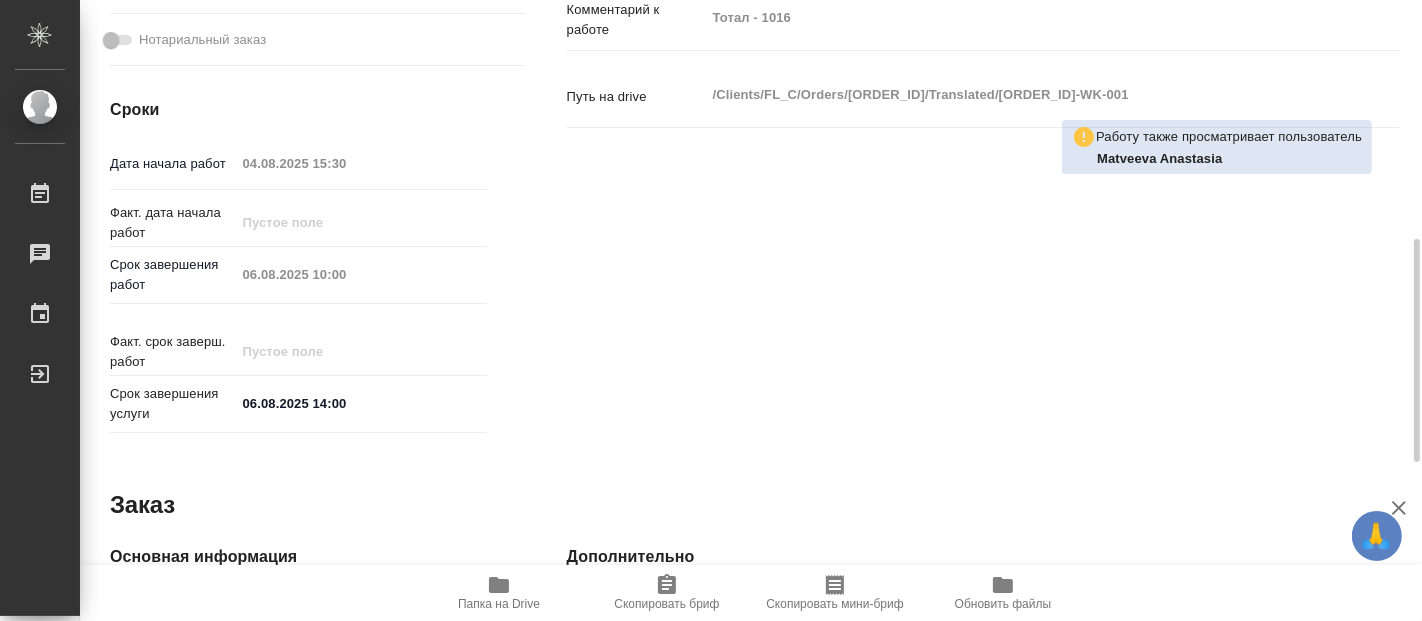 type on "x" 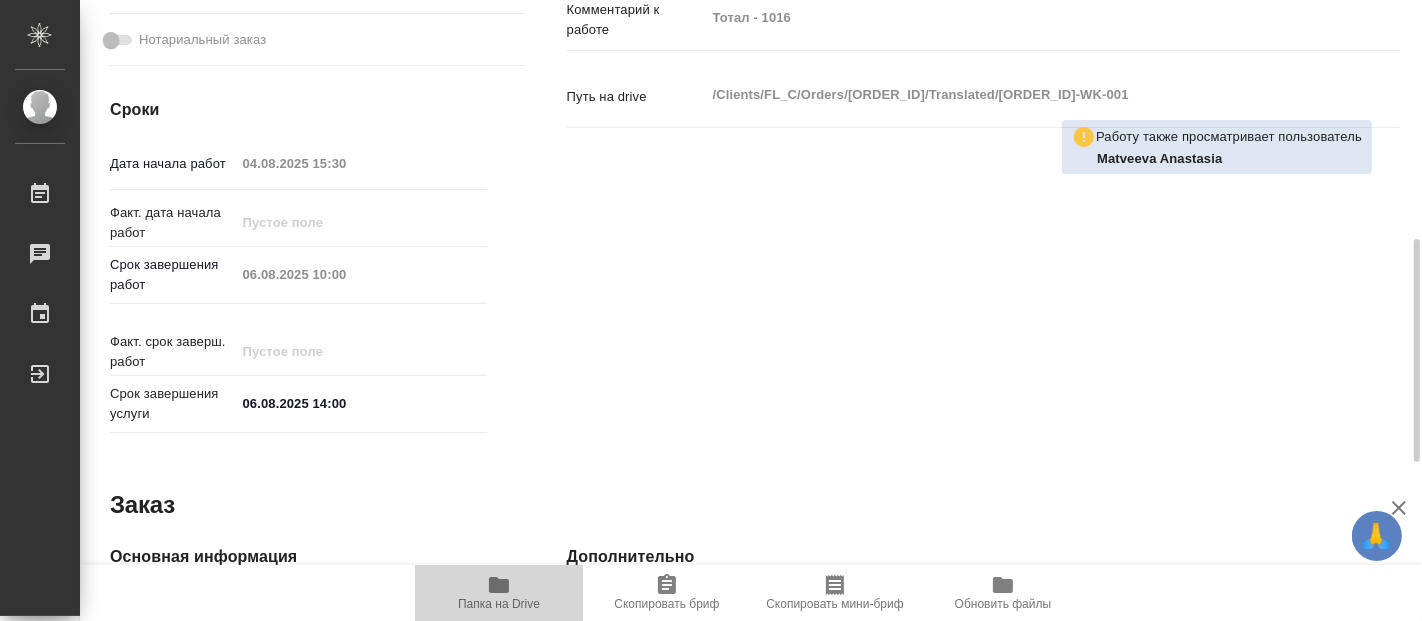 click 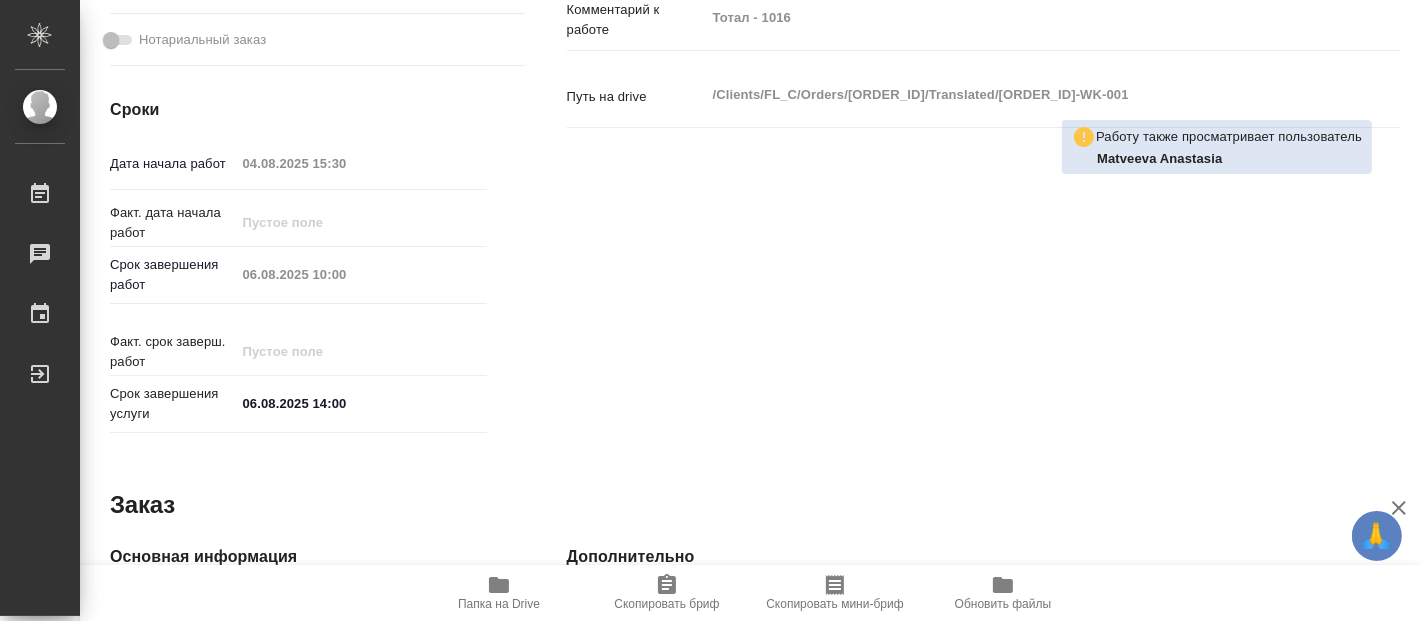 scroll, scrollTop: 222, scrollLeft: 0, axis: vertical 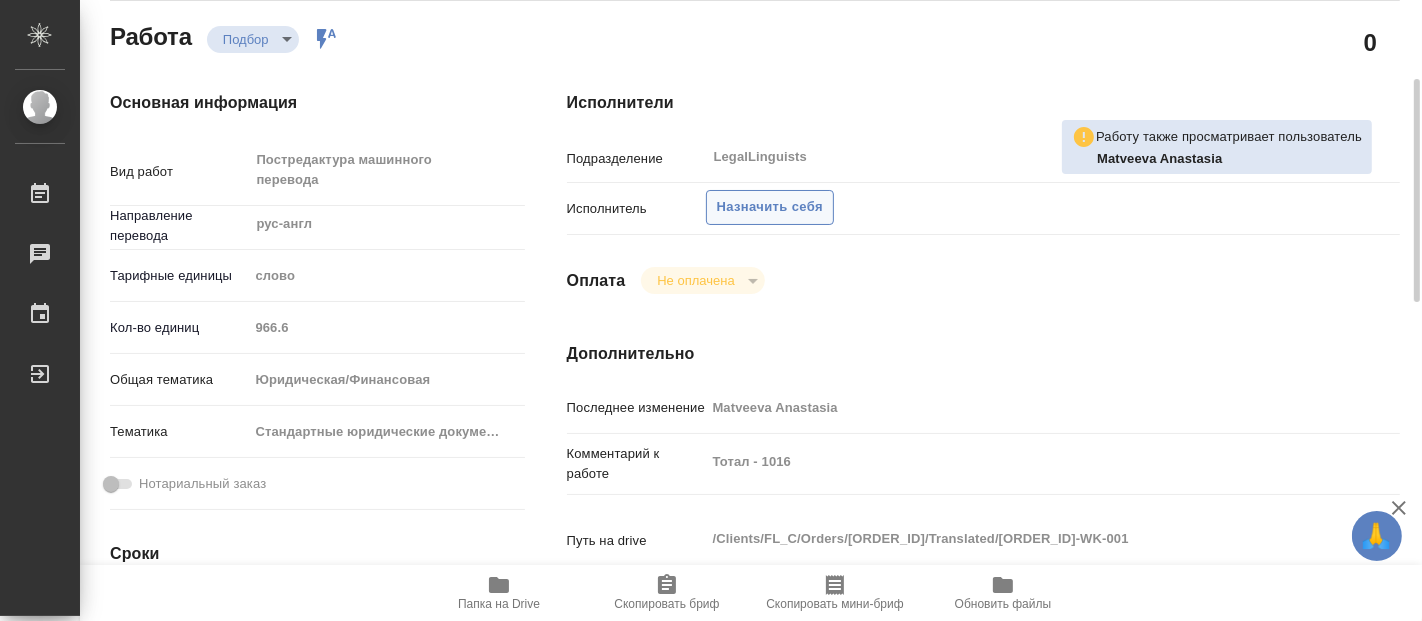 click on "Назначить себя" at bounding box center [770, 207] 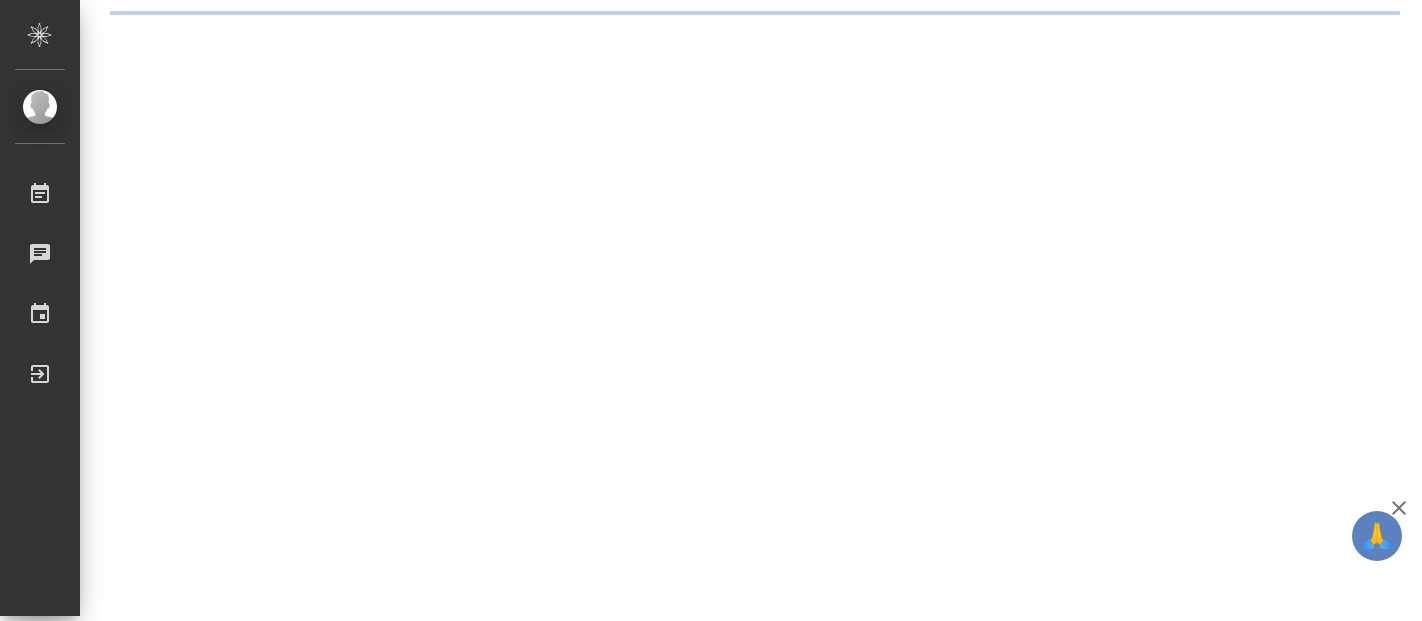 scroll, scrollTop: 0, scrollLeft: 0, axis: both 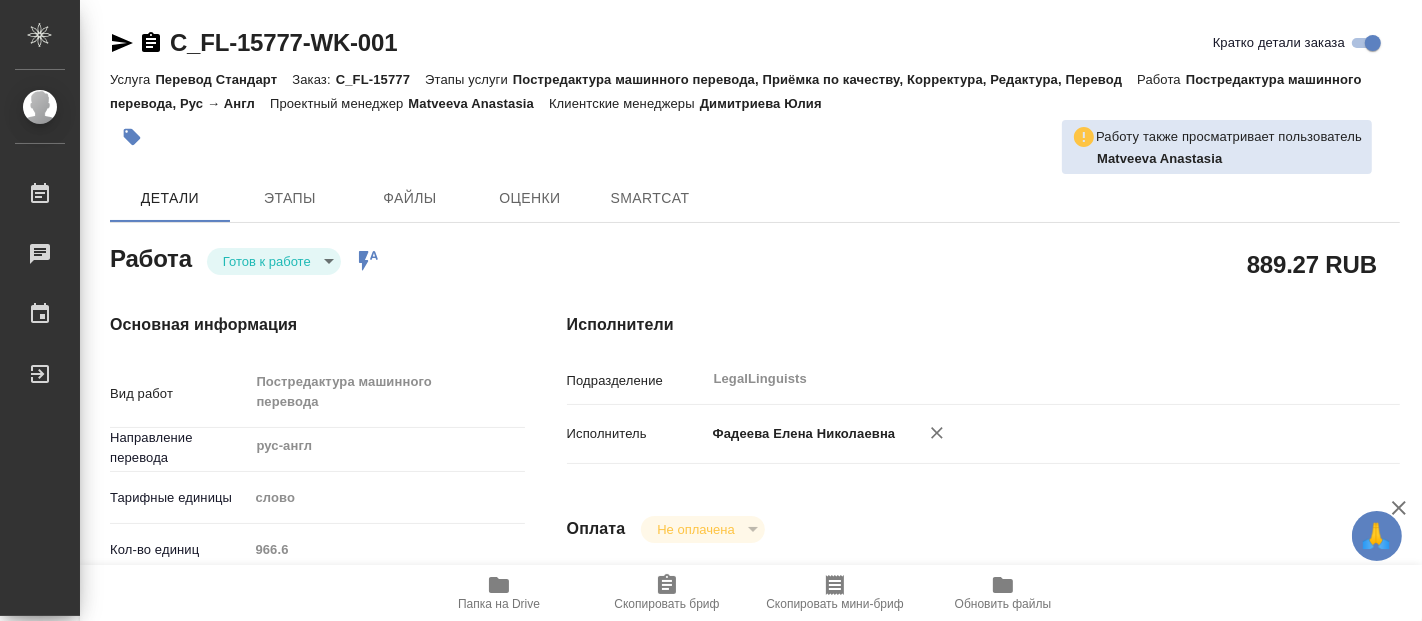 type on "x" 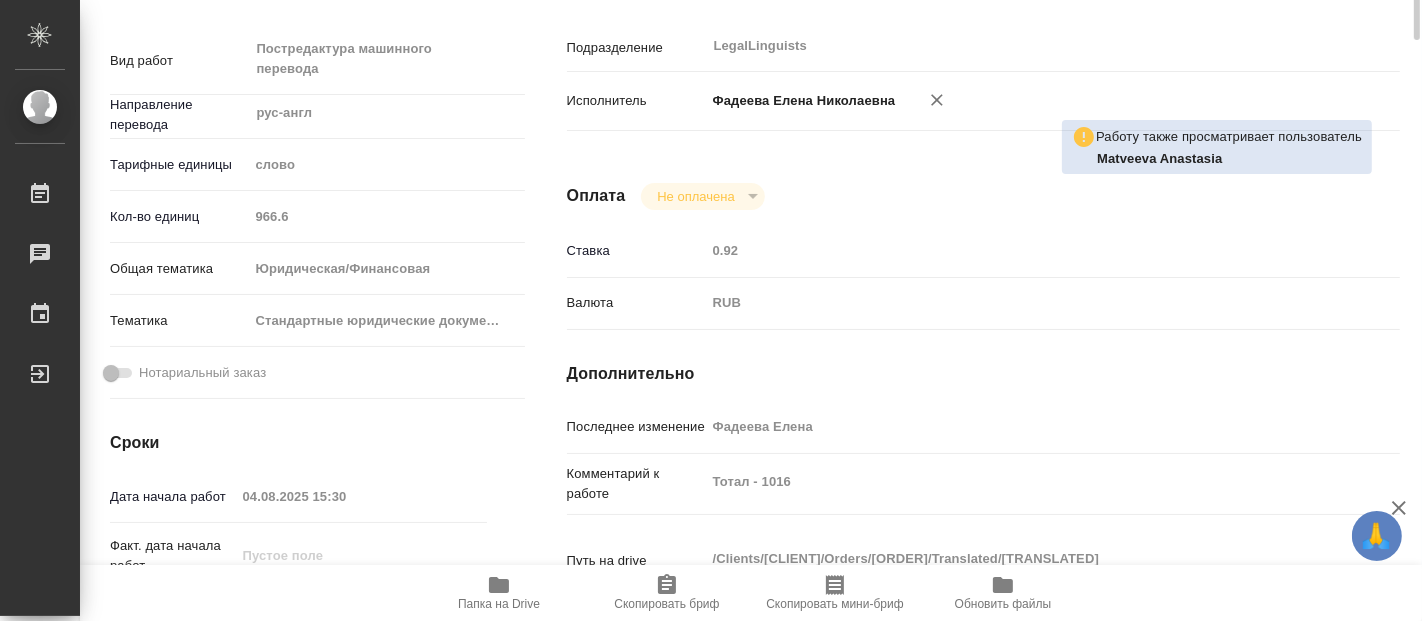 type on "x" 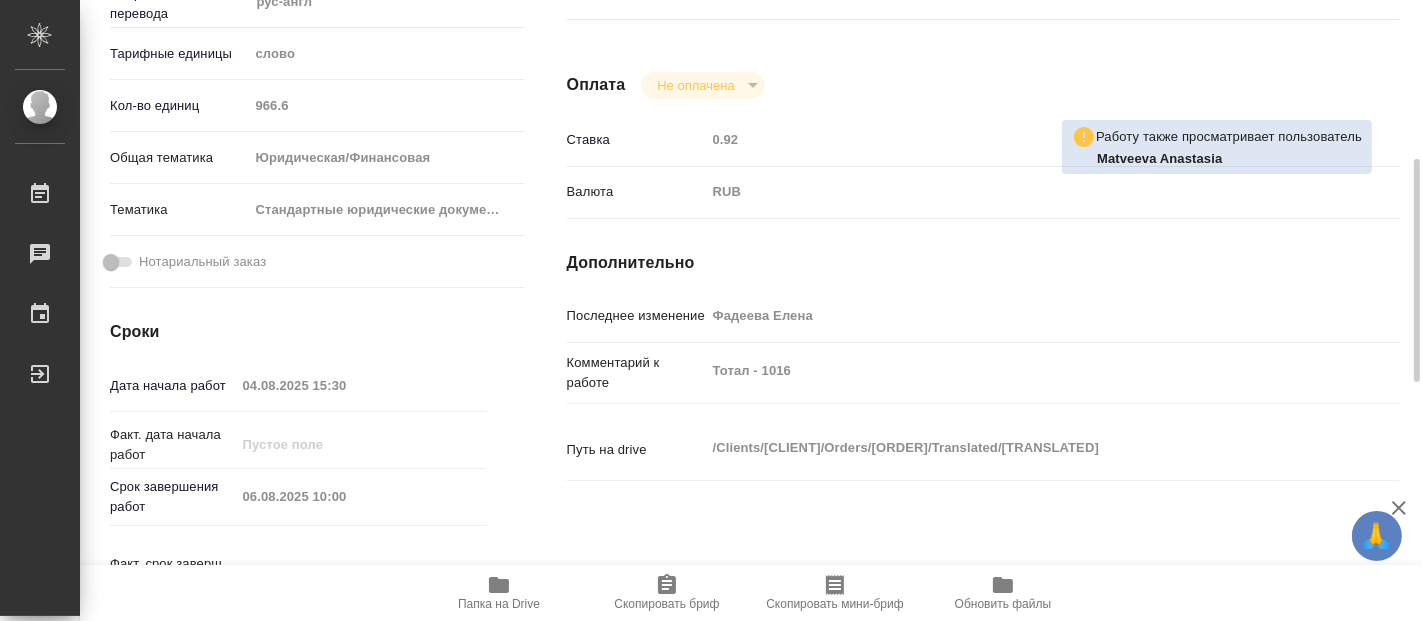 type on "x" 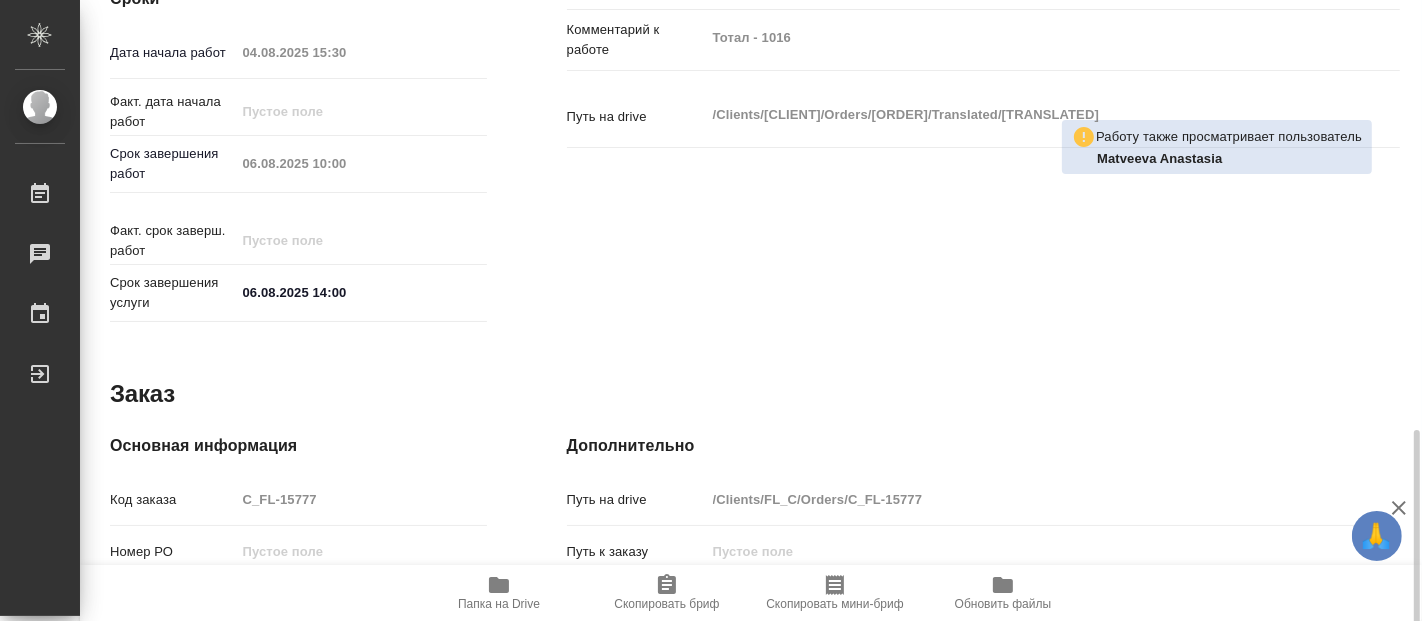 scroll, scrollTop: 1104, scrollLeft: 0, axis: vertical 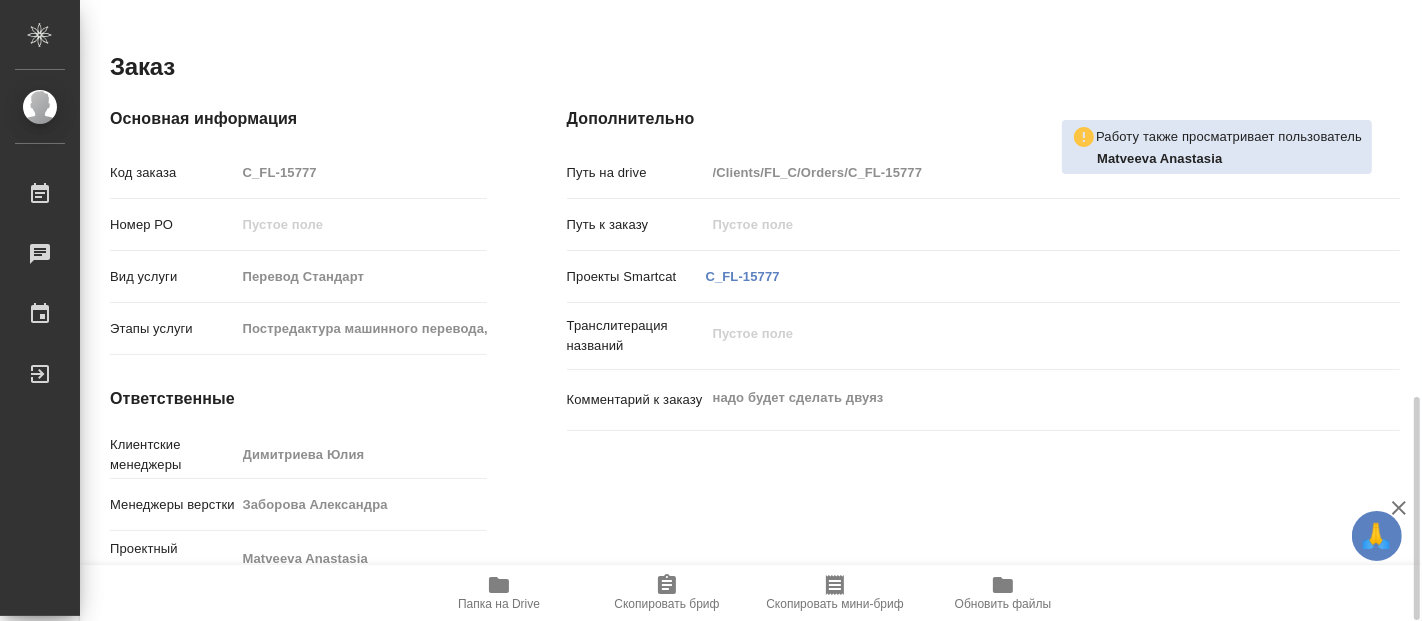 type on "x" 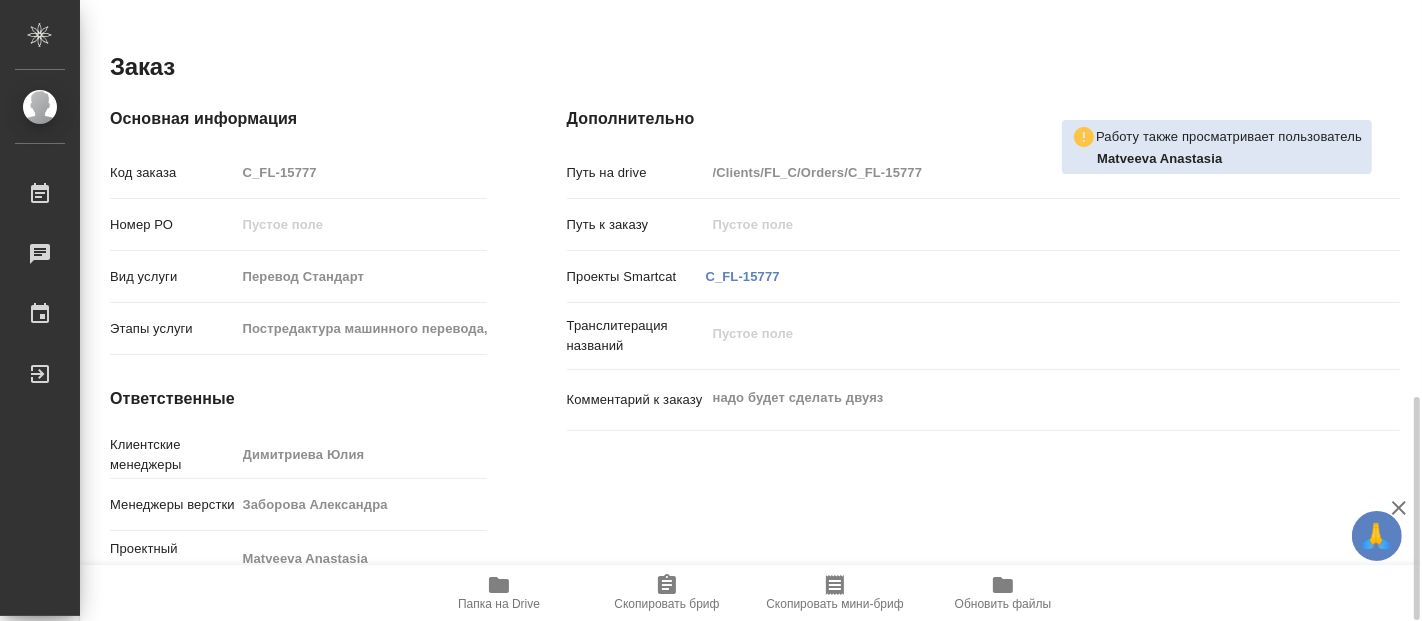 type on "x" 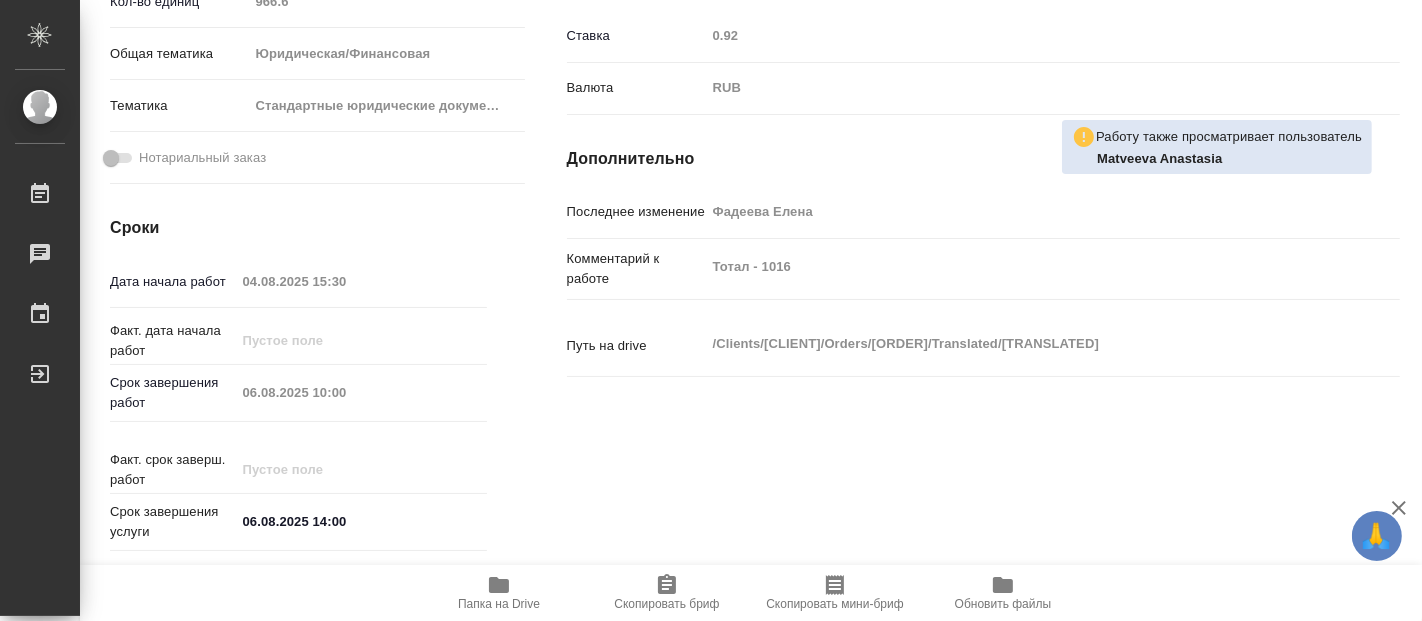 scroll, scrollTop: 0, scrollLeft: 0, axis: both 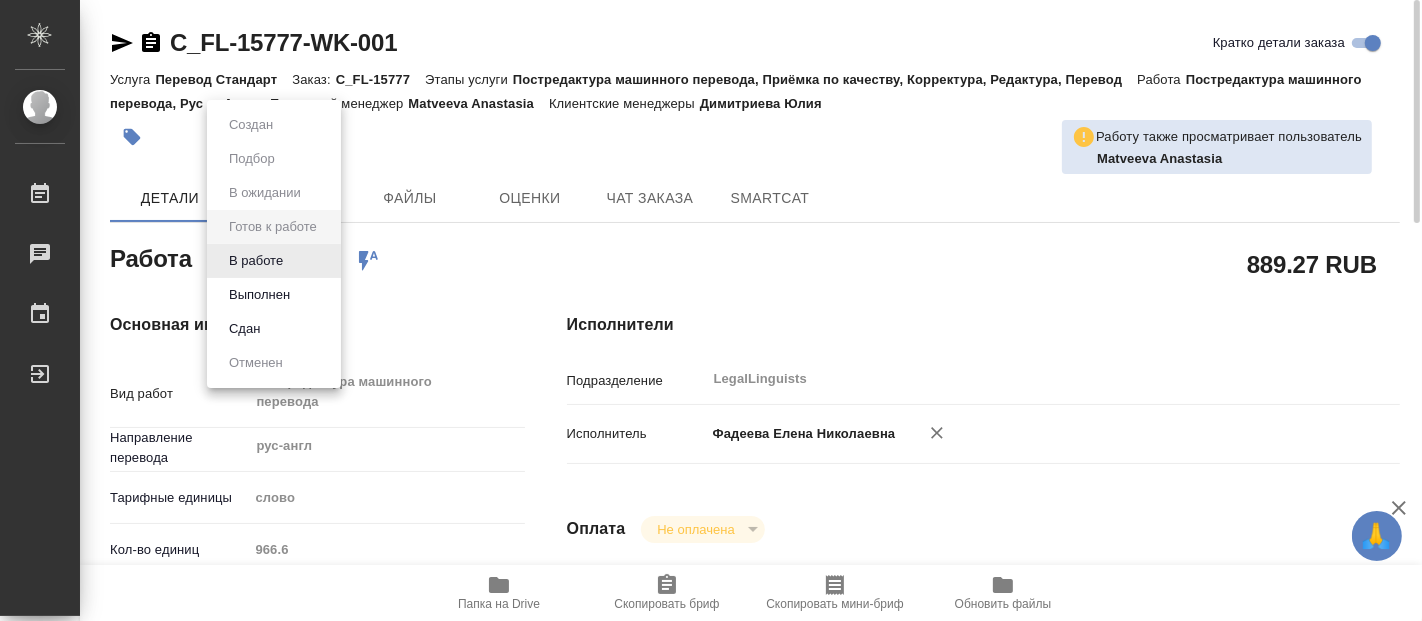 click on "🙏 .cls-1
fill:#fff;
AWATERA Fadeeva Elena Работы 0 Чаты График Выйти C_FL-15777-WK-001 Кратко детали заказа Услуга Перевод Стандарт Заказ: C_FL-15777 Этапы услуги Постредактура машинного перевода, Приёмка по качеству, Корректура, Редактура, Перевод Работа Постредактура машинного перевода, Рус → Англ Проектный менеджер Matveeva Anastasia Клиентские менеджеры Димитриева Юлия Работу также просматривает пользователь Matveeva Anastasia Детали Этапы Файлы Оценки Чат заказа SmartCat Работа Готов к работе readyForWork Работа включена в последовательность 889.27 RUB Основная информация Вид работ x ​ ​" at bounding box center (711, 310) 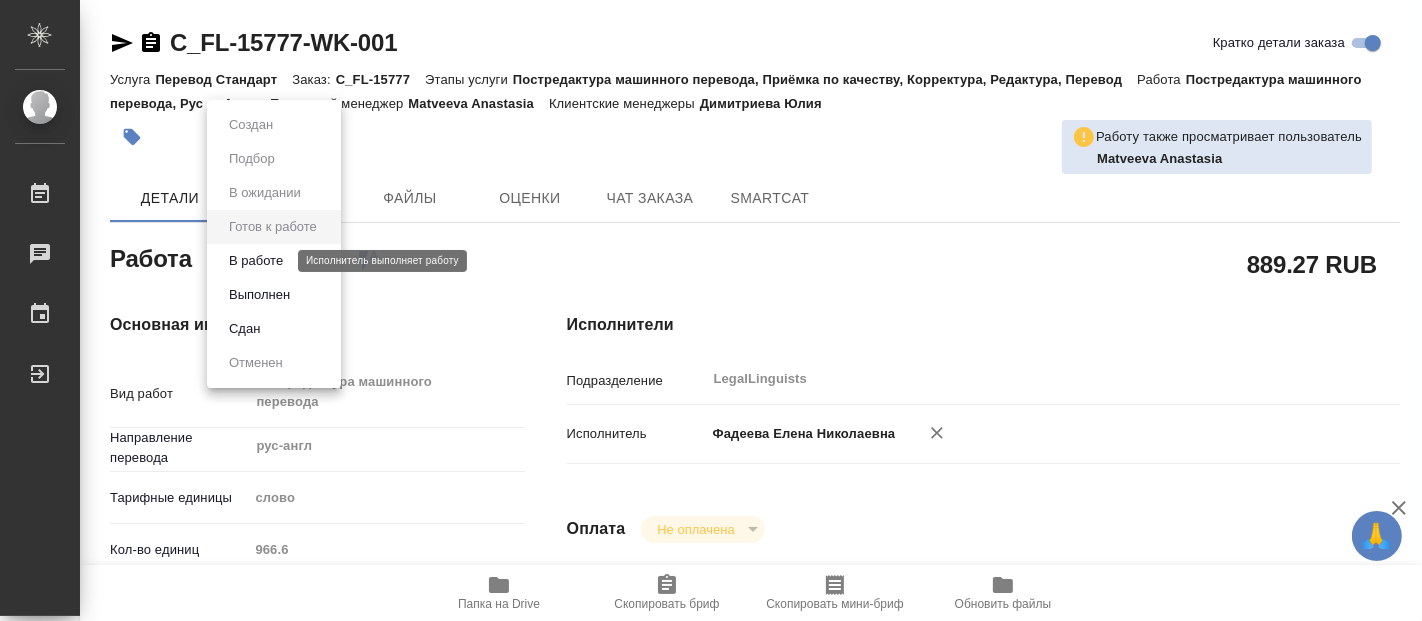 click on "В работе" at bounding box center [256, 261] 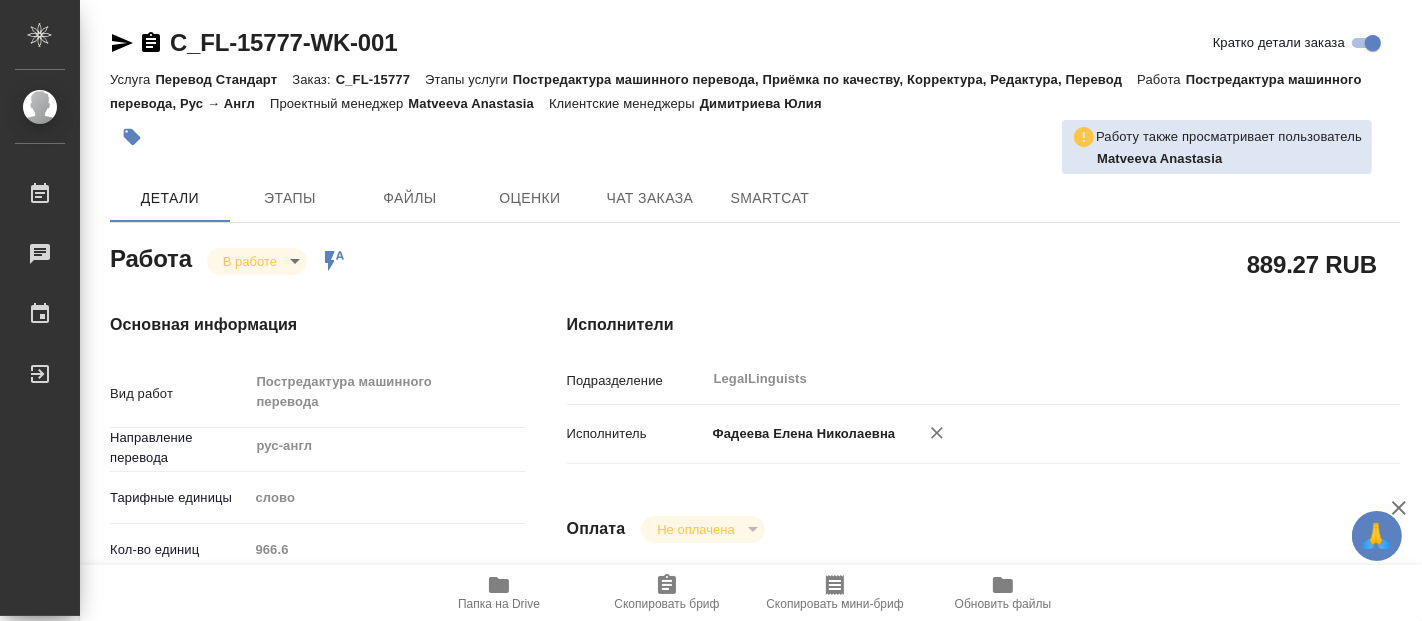 type on "x" 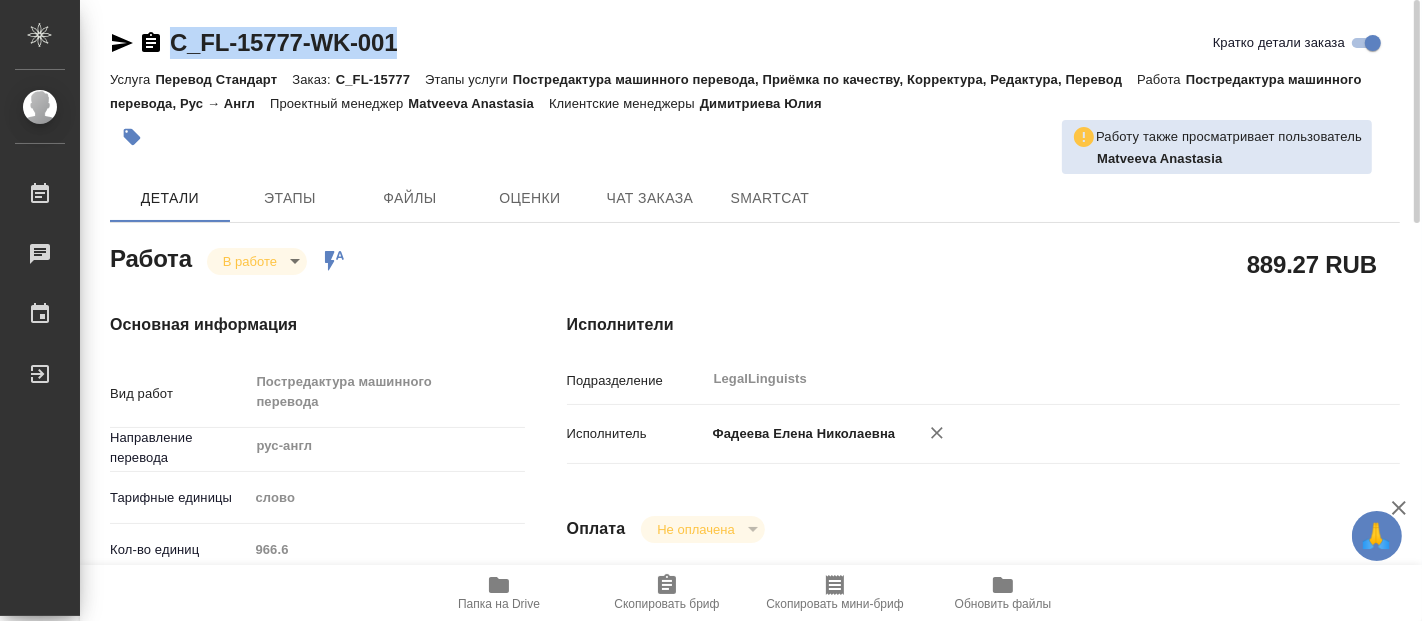 drag, startPoint x: 398, startPoint y: 46, endPoint x: 176, endPoint y: 37, distance: 222.18236 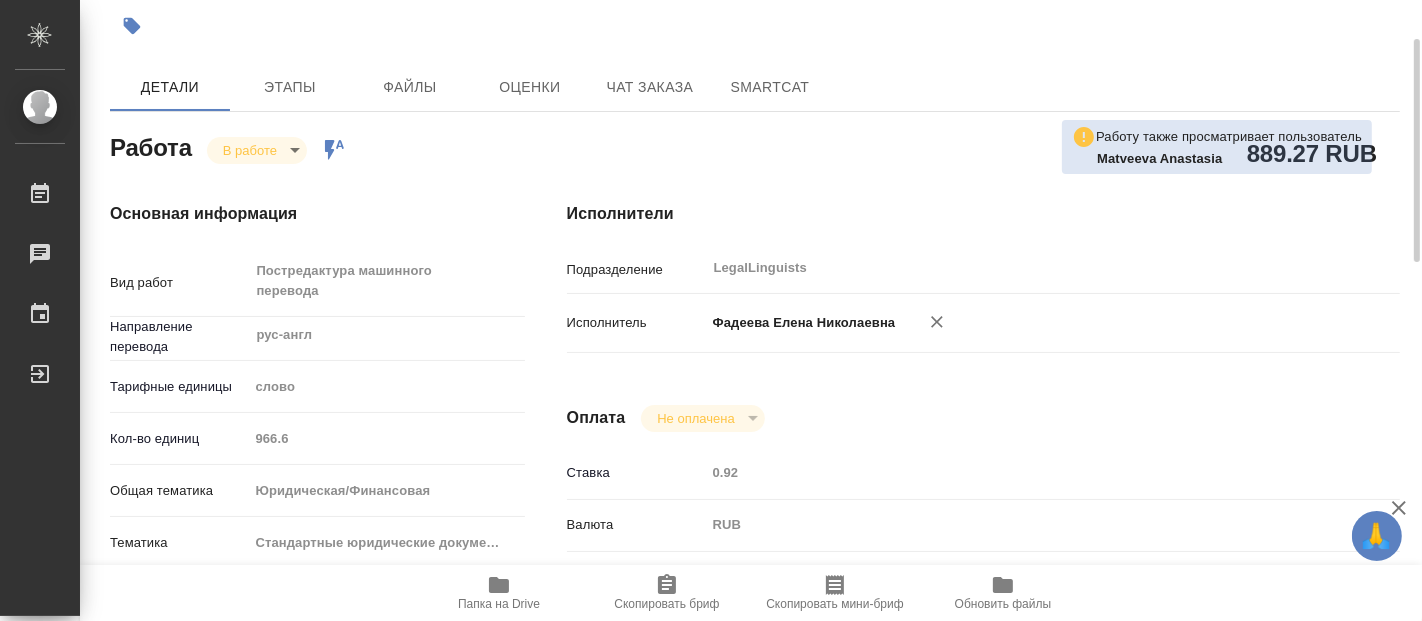 scroll, scrollTop: 0, scrollLeft: 0, axis: both 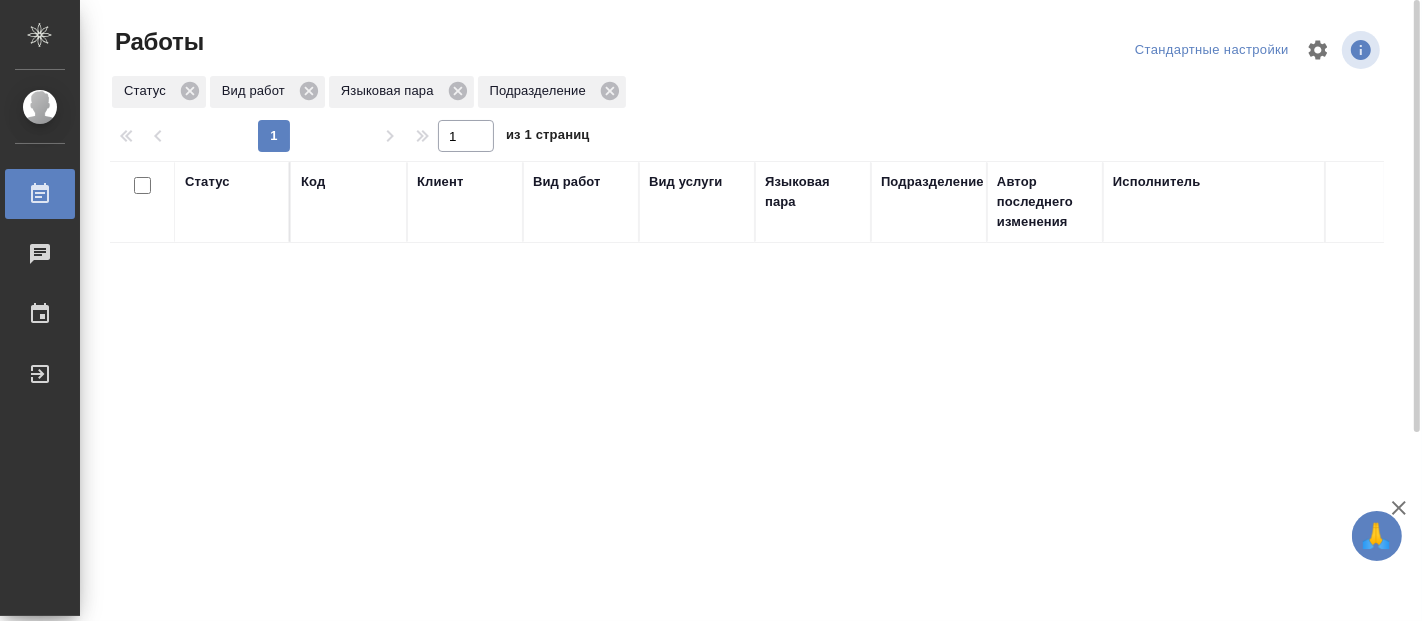 click on "Статус Код Клиент Вид работ Вид услуги Языковая пара Подразделение Автор последнего изменения Исполнитель Дата начала Дата сдачи Ед. изм Кол-во Цена Сумма Сумма, вошедшая в спецификацию Оценка Тематика Тэги заказа Комментарии по заказу Комментарии по работе Проектная команда Доп. статус заказа Рассылка приглашений в процессе? Кол-во неназначенных исполнителей Прогресс исполнителя в SC Автор оценки Проектные менеджеры Клиентские менеджеры Менеджеры верстки Менеджер [SUPPORT] Тэги работы" at bounding box center [747, 521] 